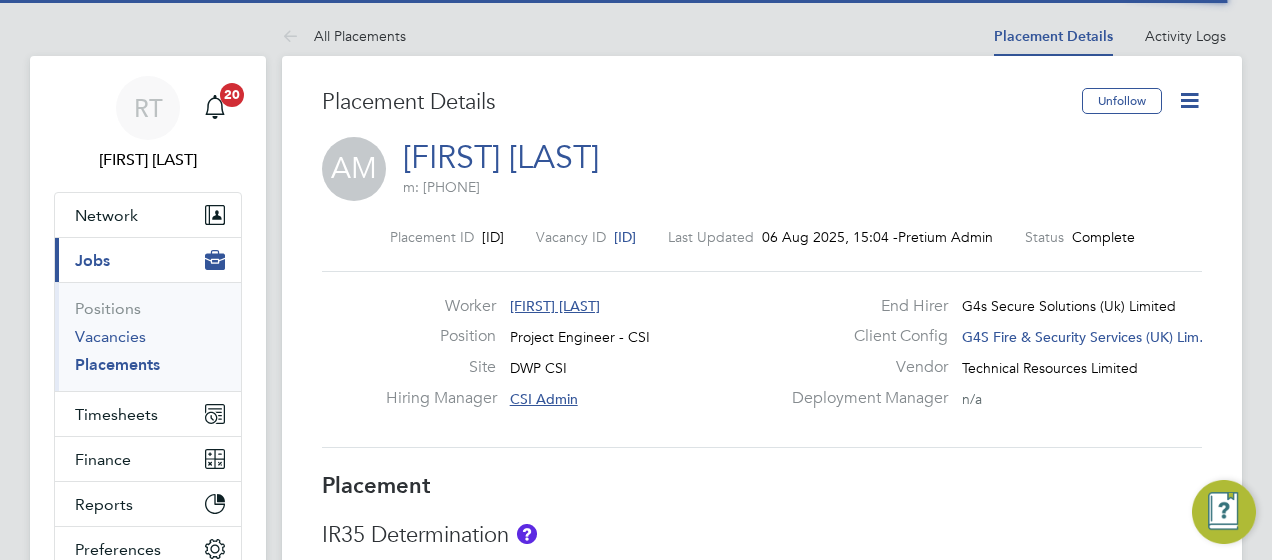 scroll, scrollTop: 0, scrollLeft: 0, axis: both 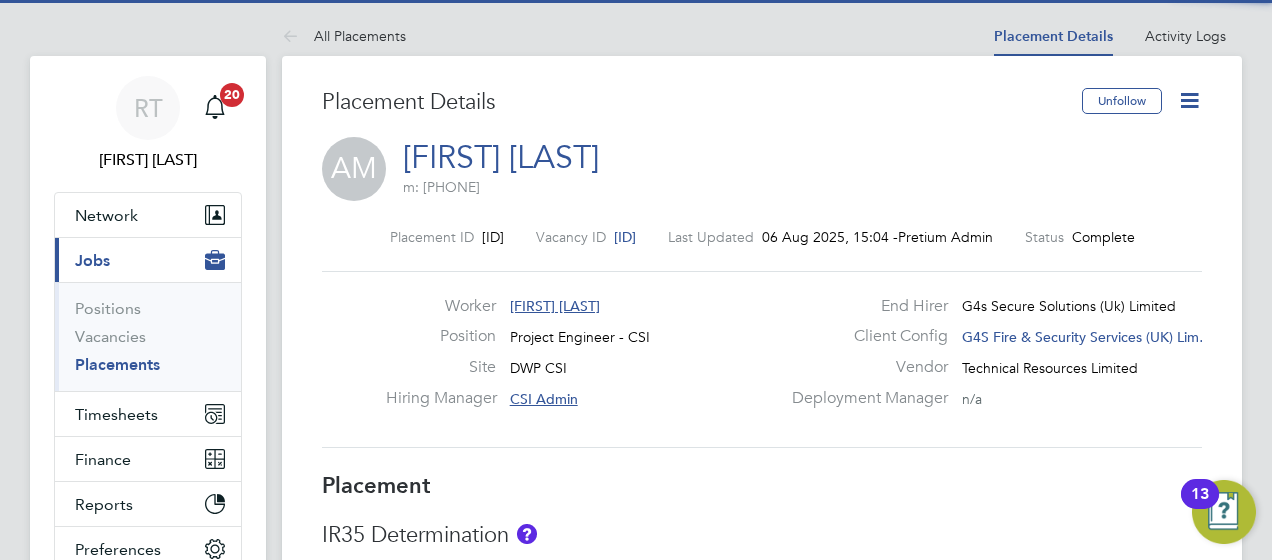click on "Placements" at bounding box center [117, 364] 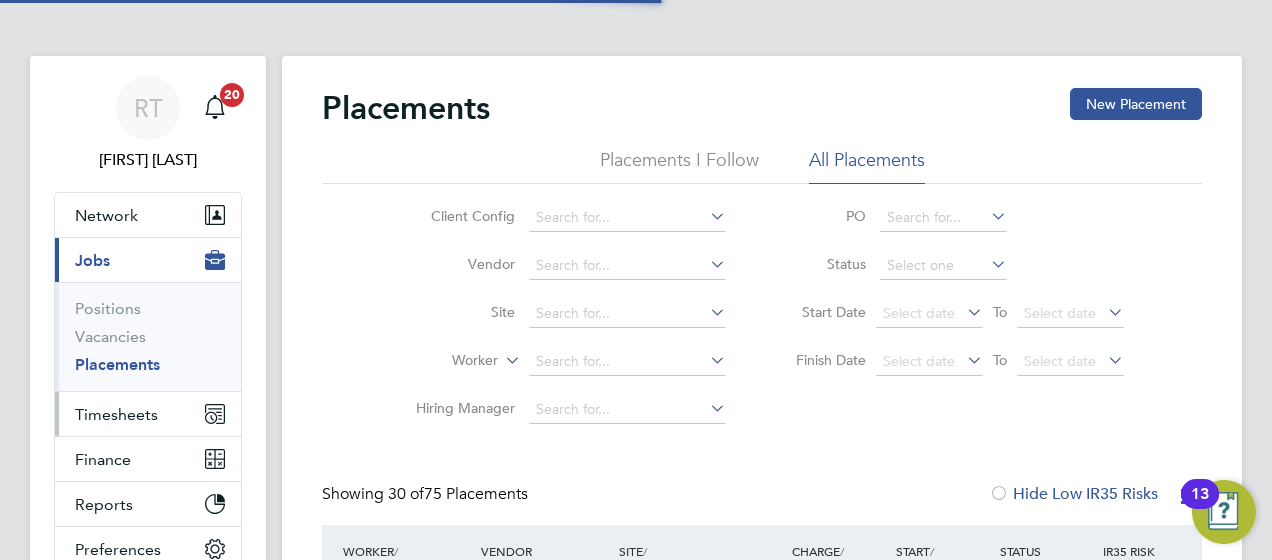 click on "Timesheets" at bounding box center [116, 414] 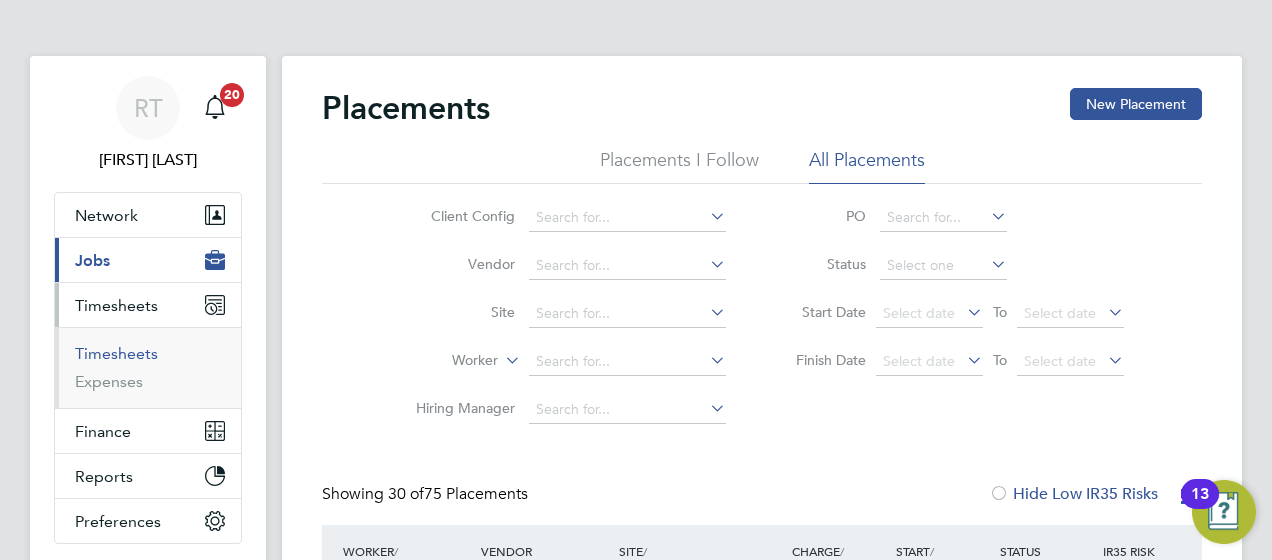 click on "Timesheets" at bounding box center [116, 353] 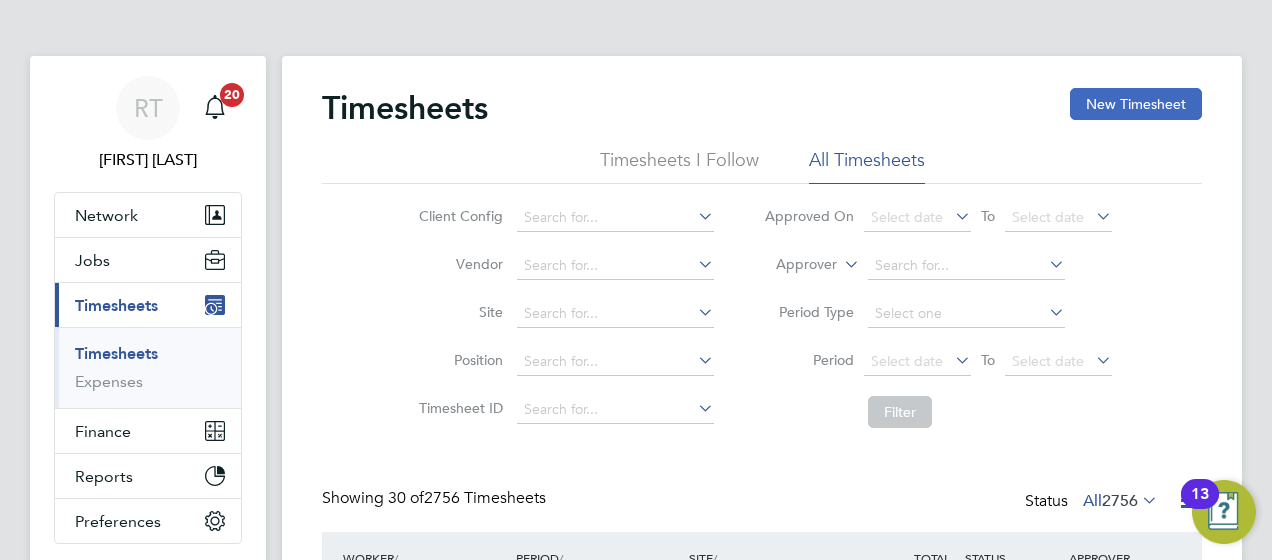 click on "New Timesheet" 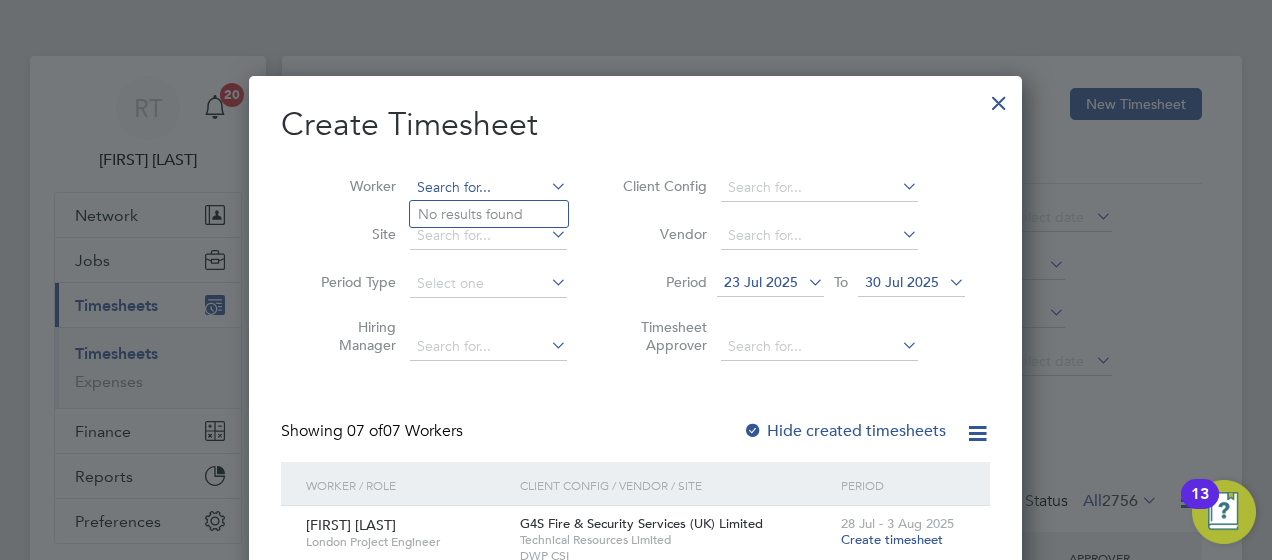 click at bounding box center (488, 188) 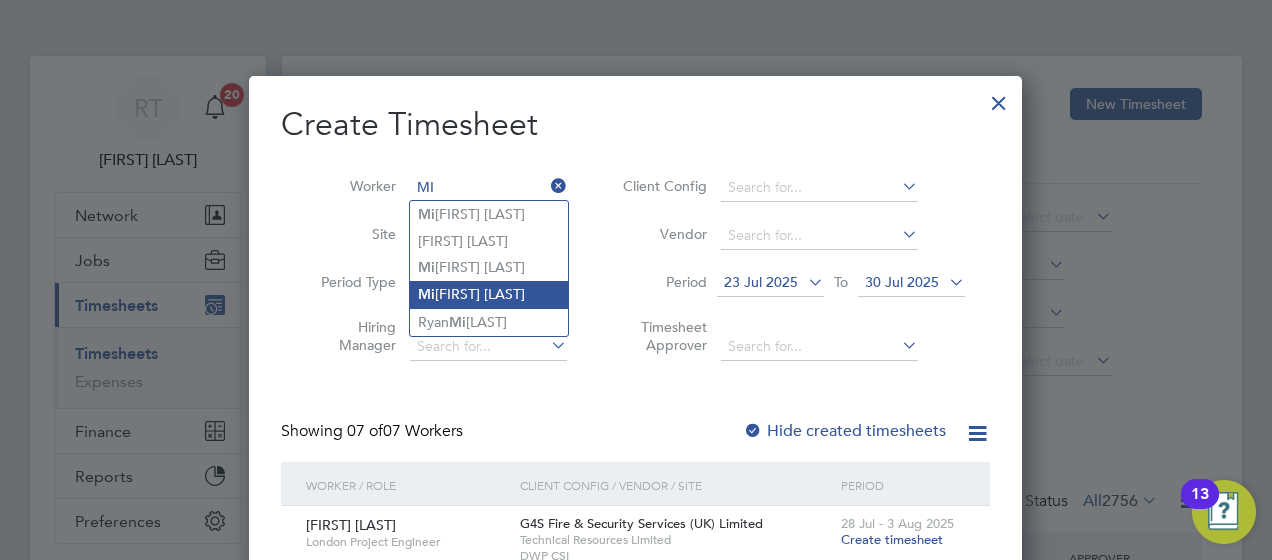 click on "[FIRST] [LAST]" 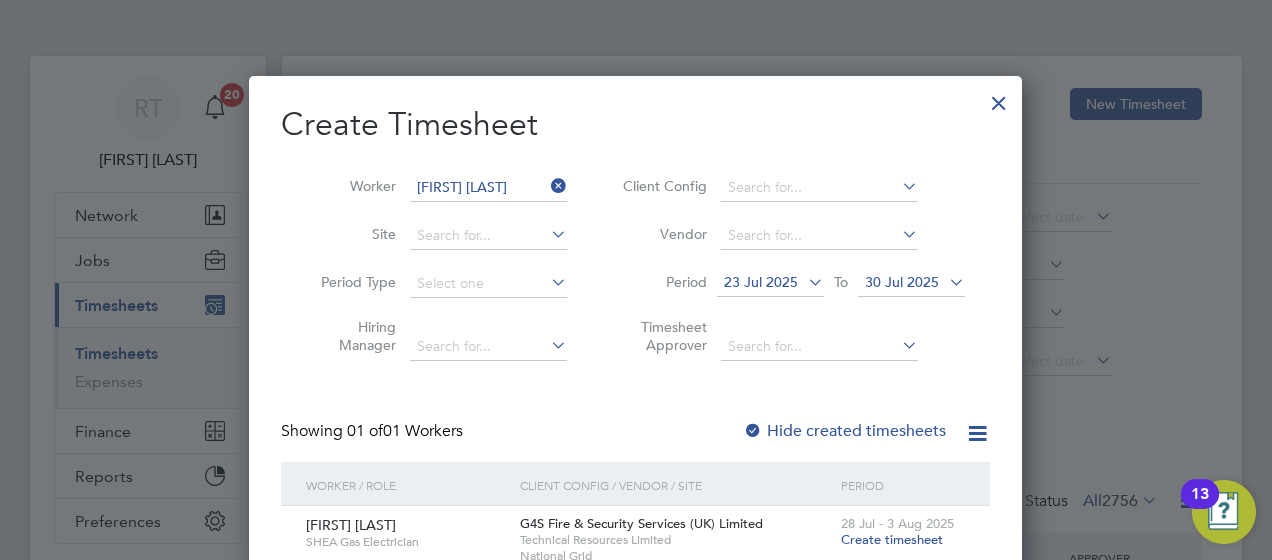 click at bounding box center (804, 282) 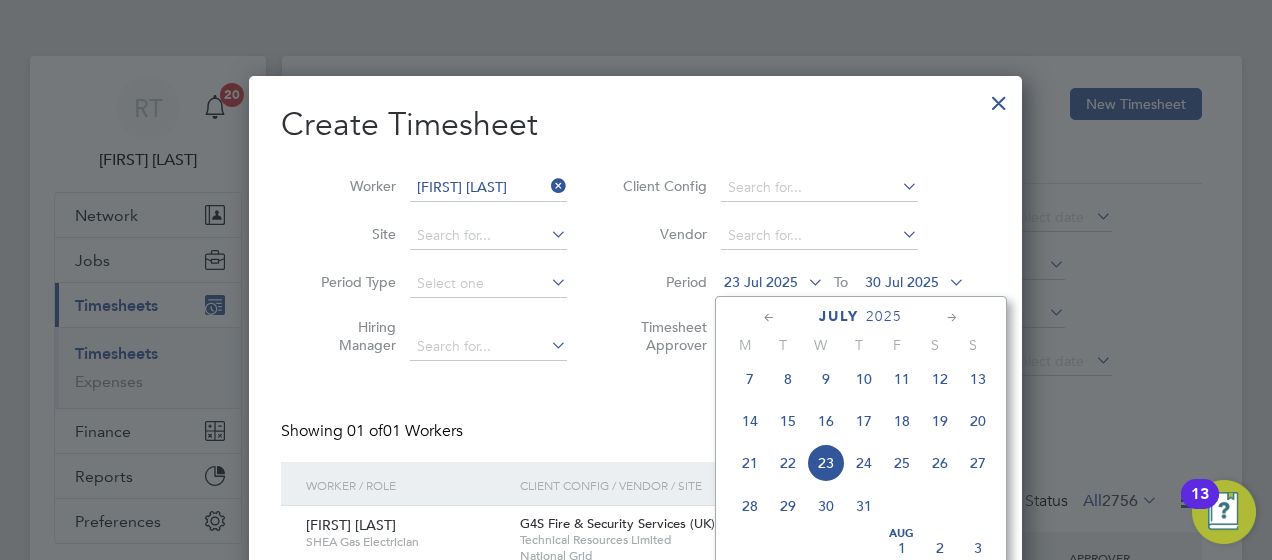 click on "21" 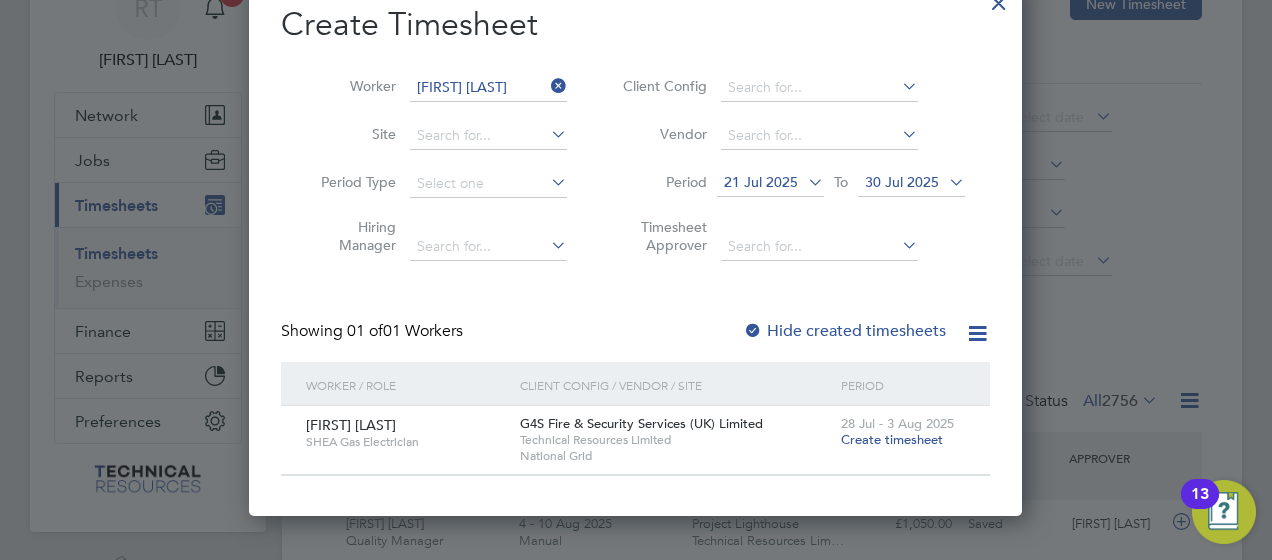 click at bounding box center [999, -2] 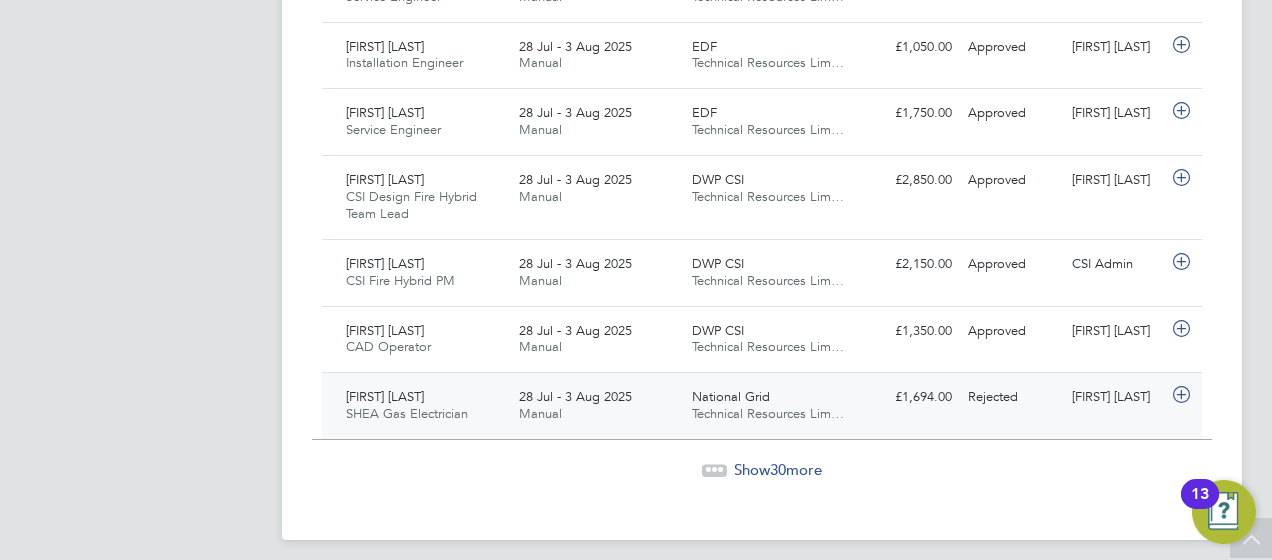 click on "[FIRST] [LAST] SHEA Gas Electrician 28 Jul - 3 Aug 2025 28 Jul - 3 Aug 2025 Manual National Grid Technical Resources Lim… £1,694.00 Rejected Rejected [FIRST] [LAST]" 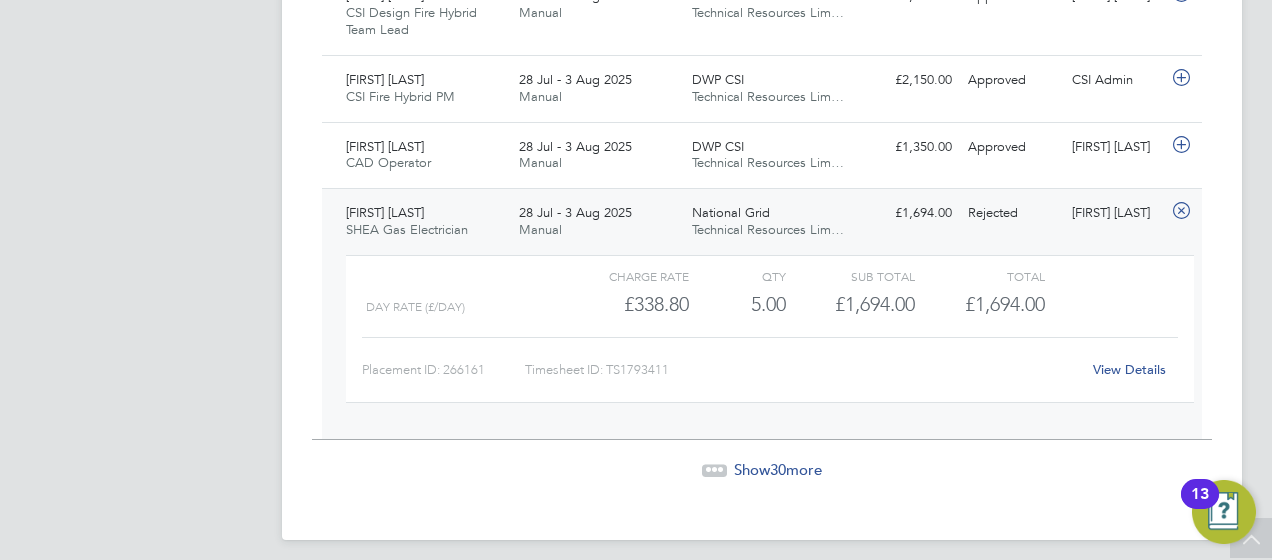 click on "View Details" 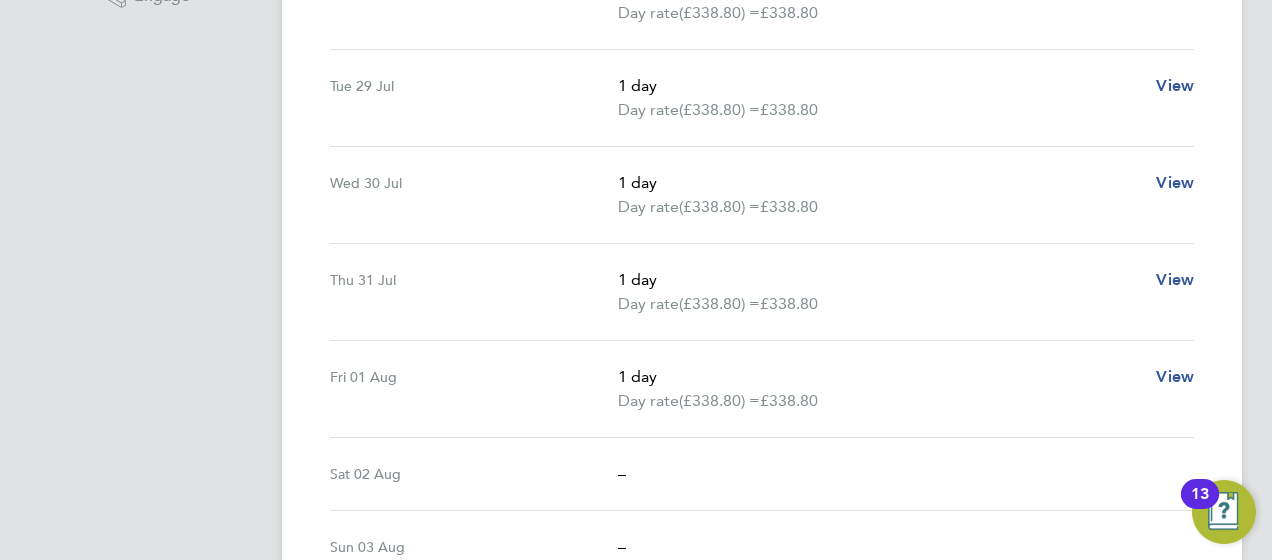 scroll, scrollTop: 585, scrollLeft: 0, axis: vertical 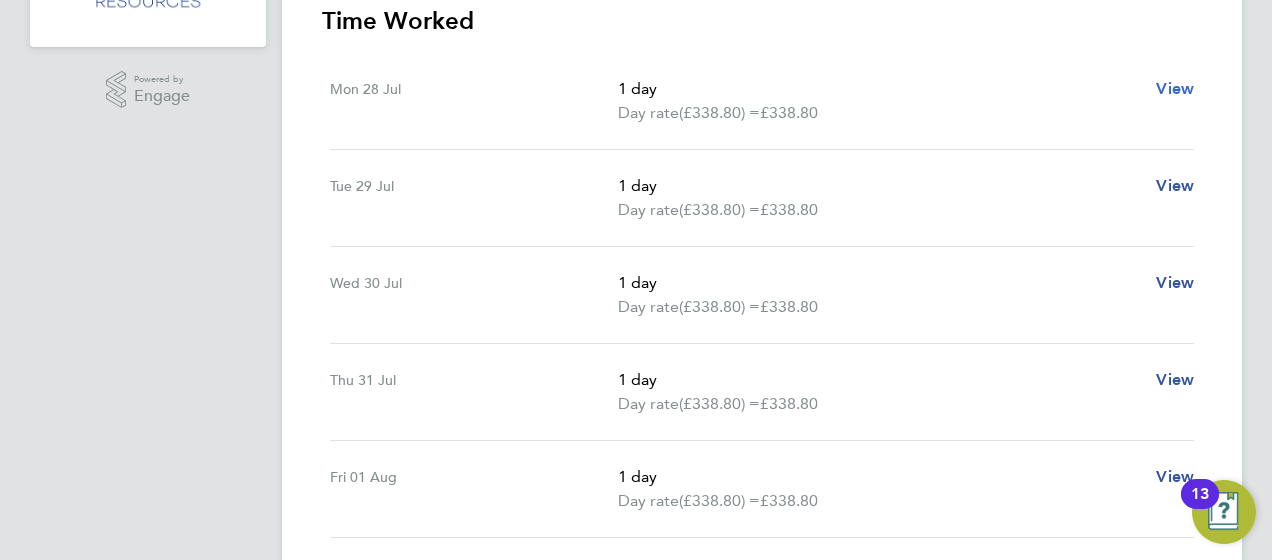 click on "View" at bounding box center (1175, 88) 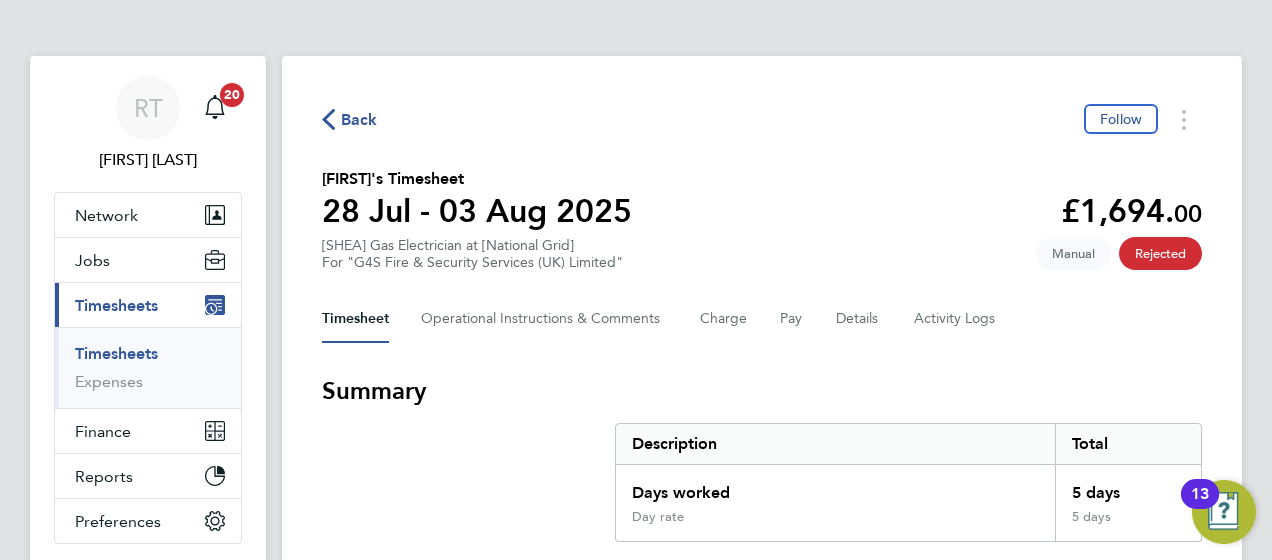 select on "1" 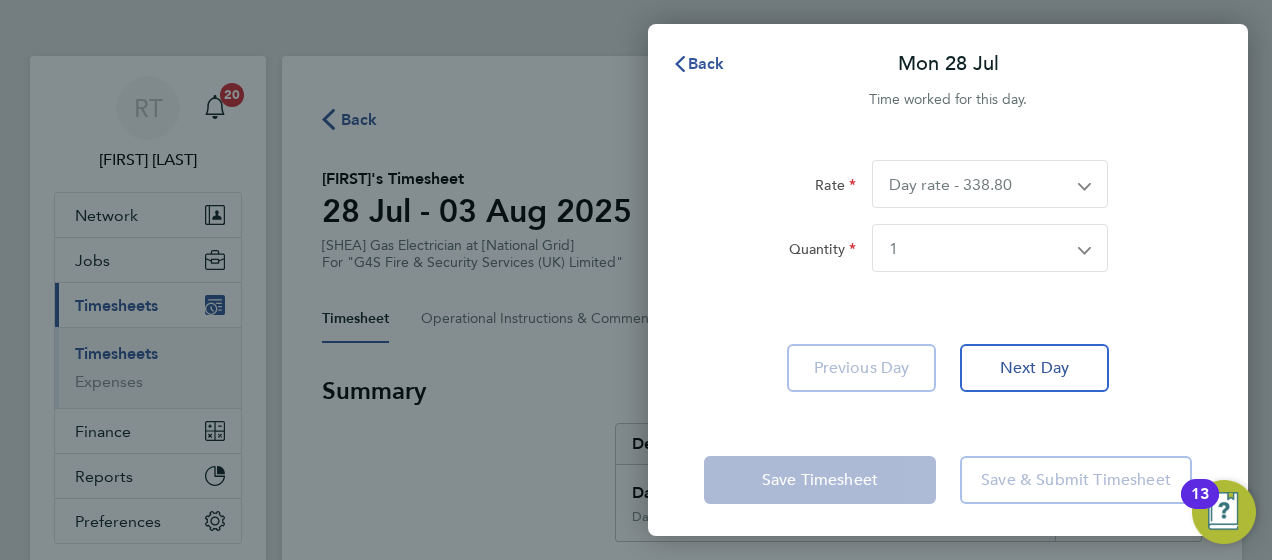 click on "Back  Mon 28 Jul   Time worked for this day.  Rate  Day rate - 338.80   SHEA Gas Electrician
Quantity  Select quantity   0.5   1
Previous Day   Next Day   Save Timesheet   Save & Submit Timesheet" 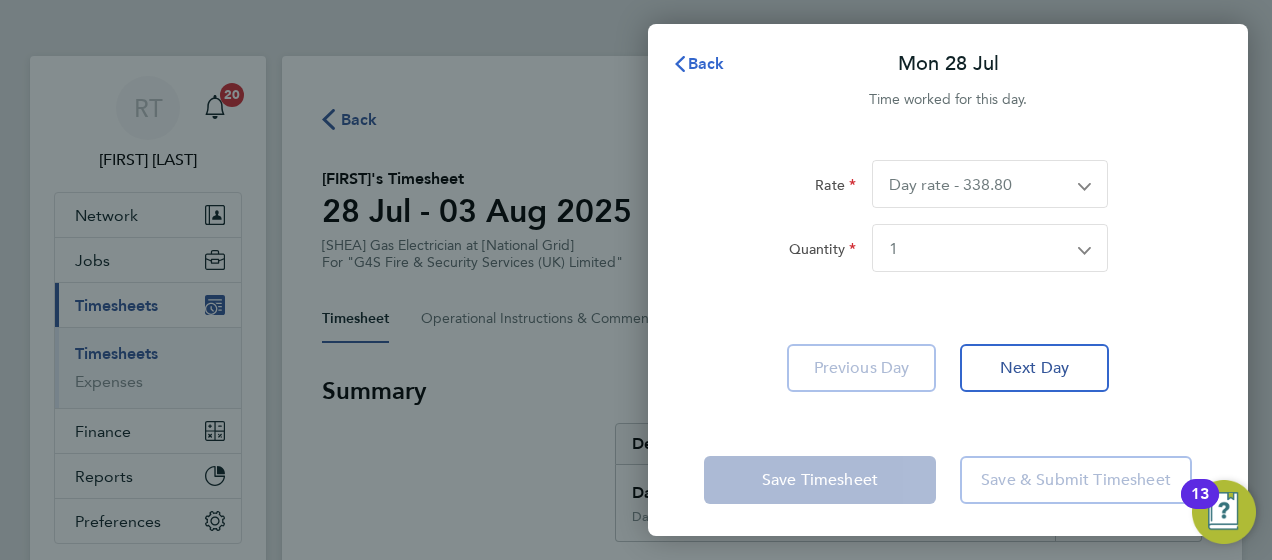 click on "Back" 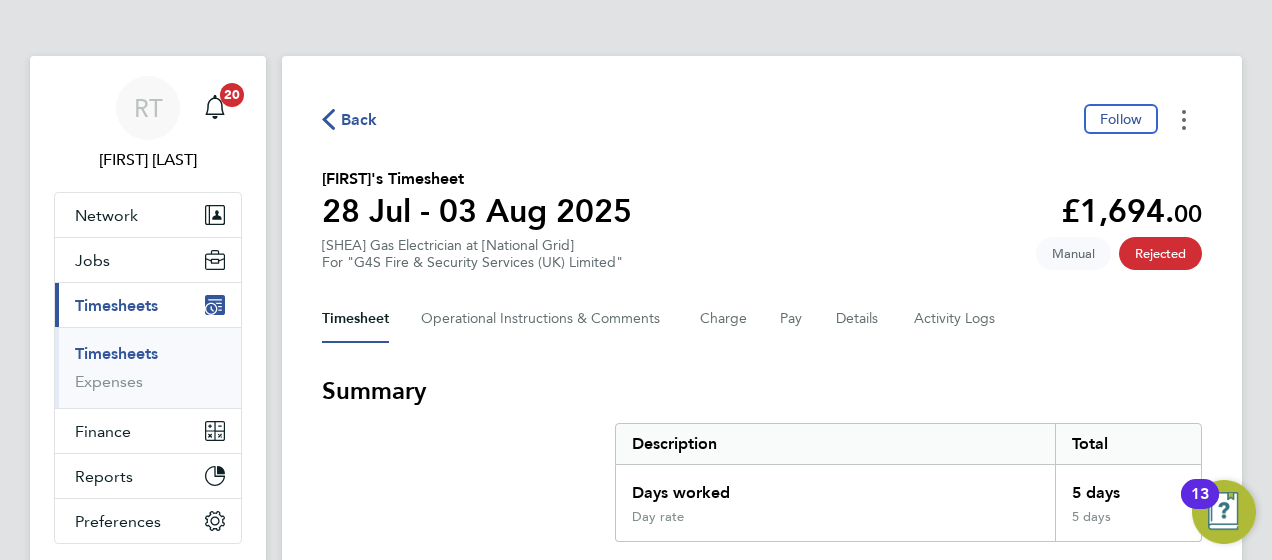 click at bounding box center (1184, 119) 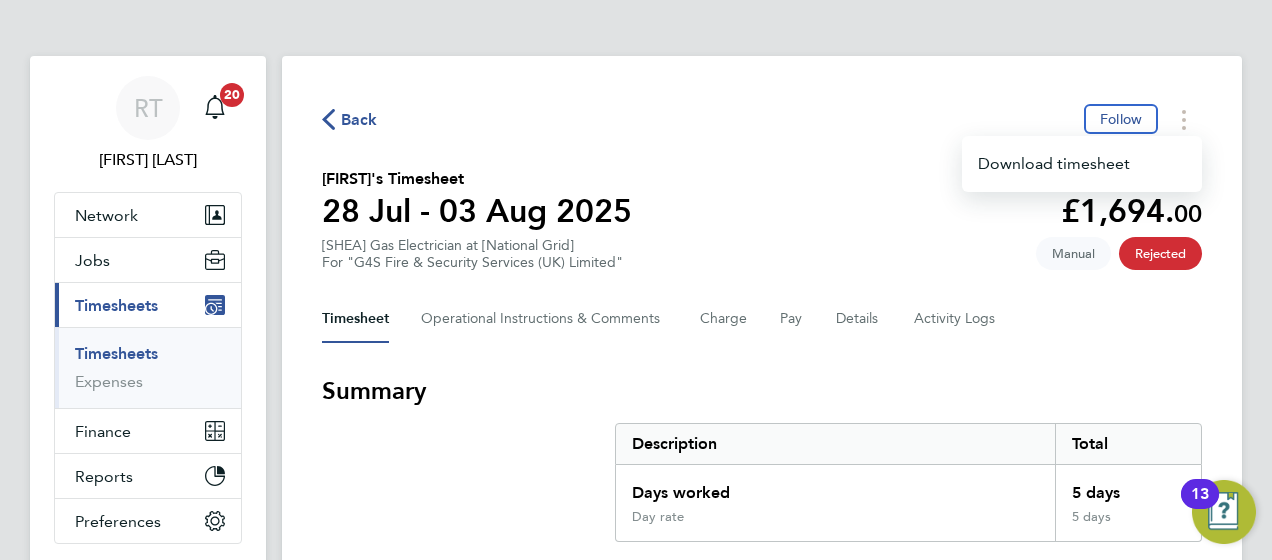 click on "Michael Smale's Timesheet   28 Jul - 03 Aug 2025   £1,694. 00  "SHEA Gas Electrician" at "National Grid"  For "G4S Fire & Security Services  (UK) Limited"  Rejected   Manual" 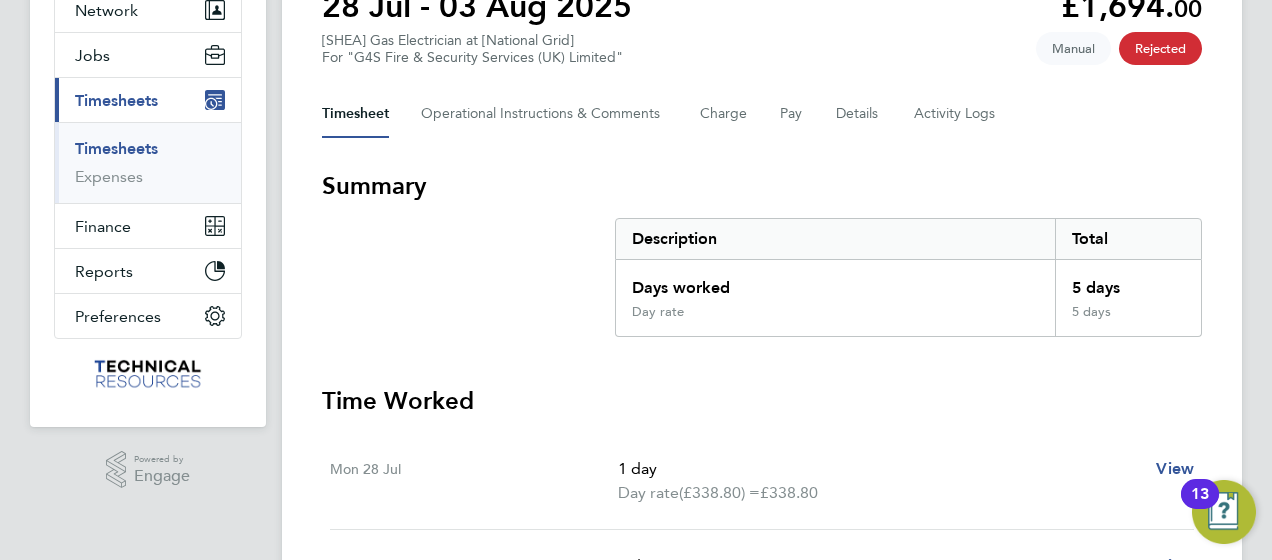 scroll, scrollTop: 0, scrollLeft: 0, axis: both 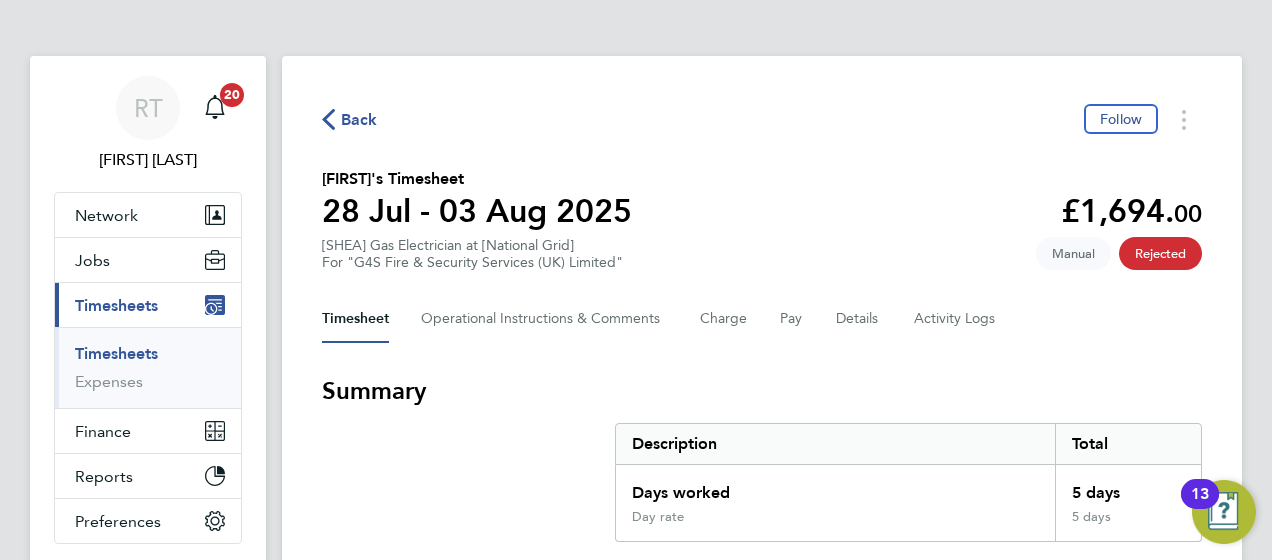 click on "Timesheets" at bounding box center (116, 353) 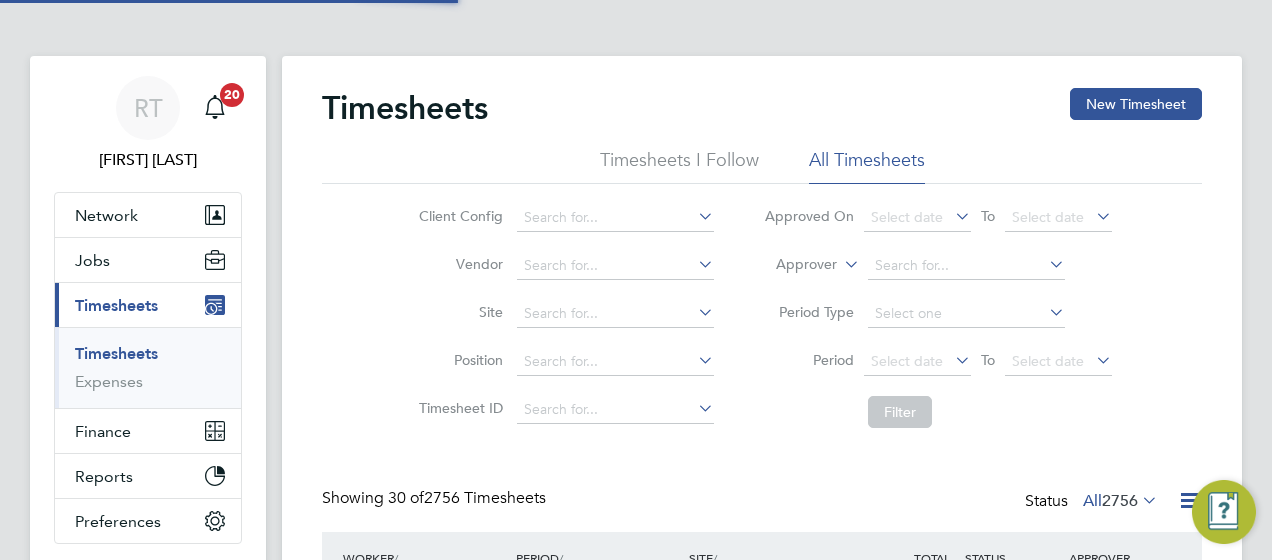 scroll, scrollTop: 10, scrollLeft: 10, axis: both 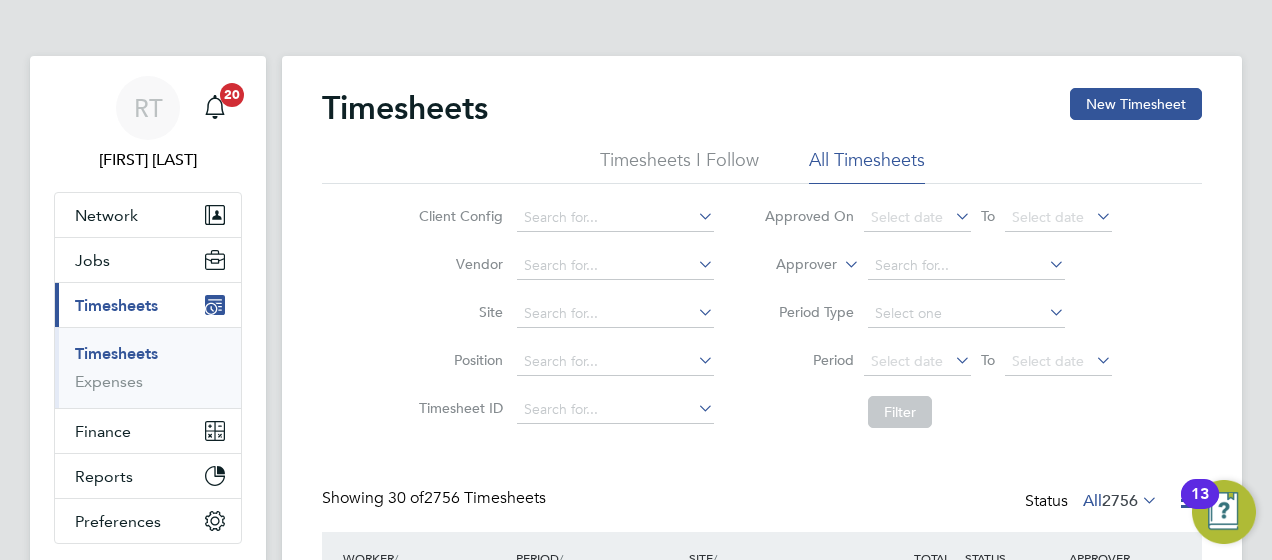 click on "Timesheets New Timesheet Timesheets I Follow All Timesheets Client Config   Vendor   Site   Position   Timesheet ID   Approved On
Select date
To
Select date
Approver     Period Type   Period
Select date
To
Select date
Filter Showing   30 of  2756 Timesheets Status  All  2756  WORKER  / ROLE WORKER  / PERIOD PERIOD  / TYPE SITE  / VENDOR TOTAL   TOTAL  / STATUS STATUS APPROVER Mark Coulson Quality Manager   4 - 10 Aug 2025 4 - 10 Aug 2025 Manual Project Lighthouse Technical Resources Lim… £1,050.00 Saved Saved David Robins Paul Haines CSI Fire Hybrid PE   4 - 10 Aug 2025 4 - 10 Aug 2025 Manual DWP CSI Technical Resources Lim… £2,700.00 Saved Saved CSI Admin Daniel Mcallister Project Engineer - CSI   28 Jul - 3 Aug 2025 28 Jul - 3 Aug 2025 Manual DWP CSI Technical Resources Lim… £1,540.00 Approved Approved CSI Admin Ryan Mitchell Service Engineer   4 - 10 Aug 2025 4 - 10 Aug 2025 Manual BAU Service Midlands Technical Resources Lim… £1,625.00 Rejected" 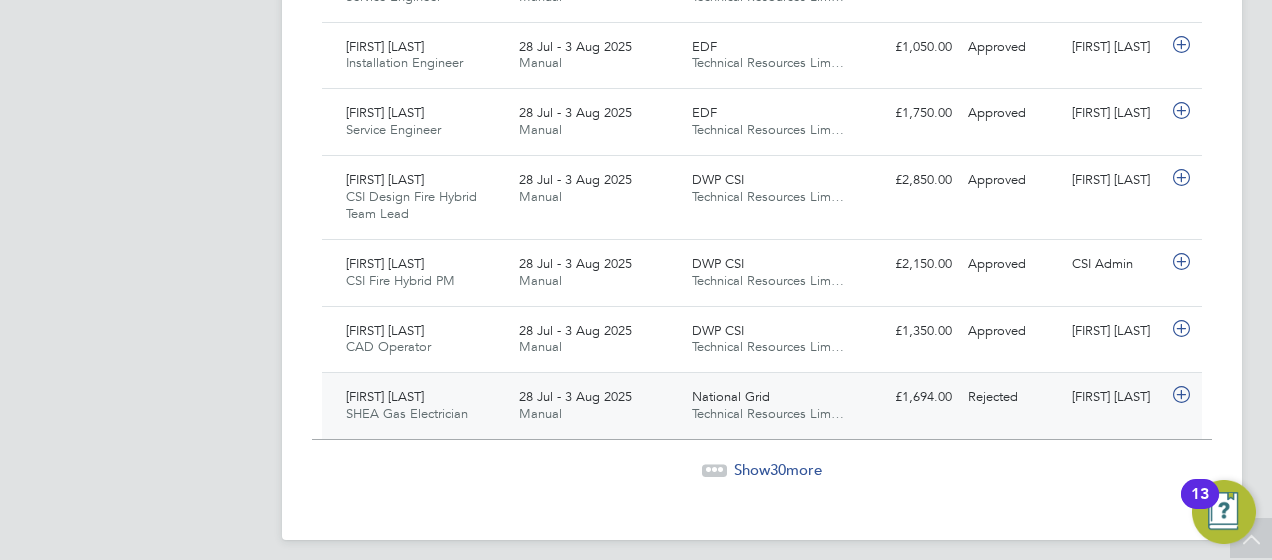 click on "£1,694.00 Rejected" 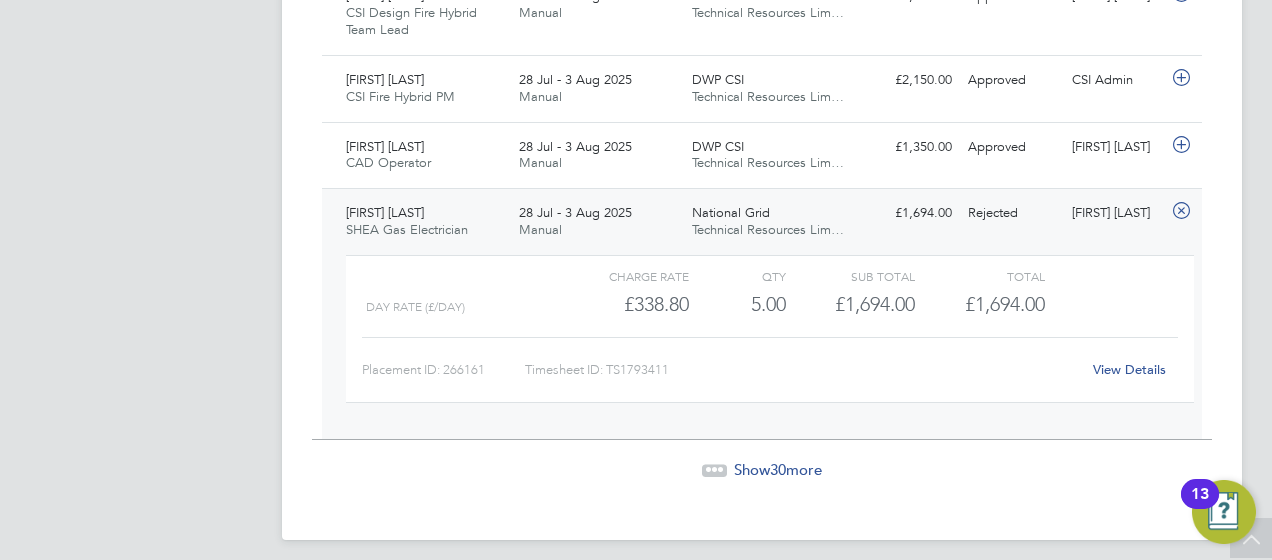 click on "5.00" 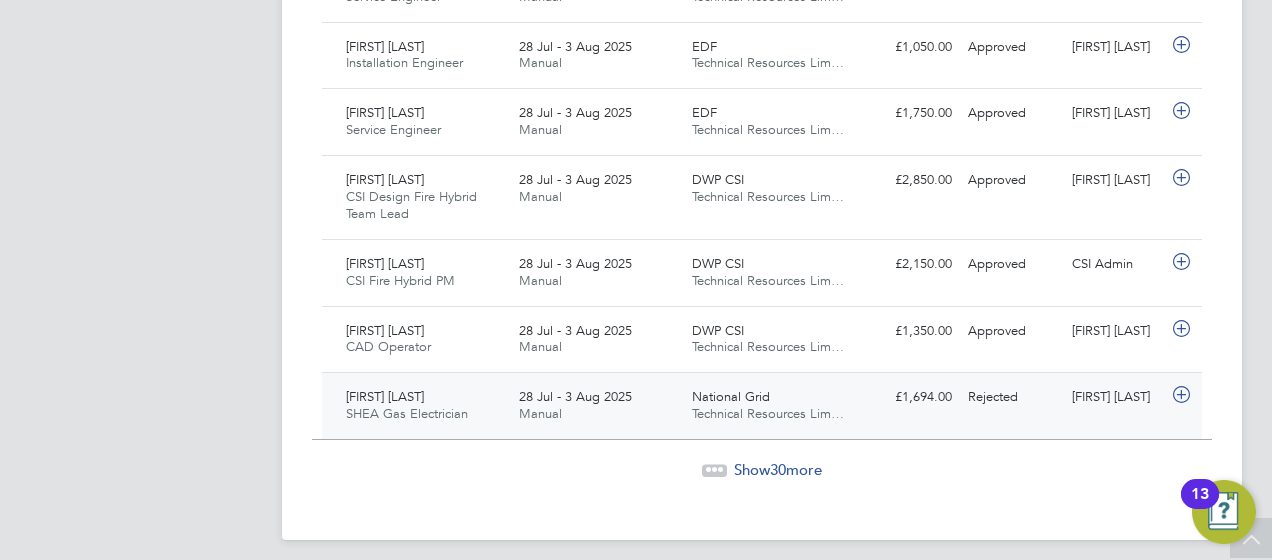 click on "£1,694.00 Rejected" 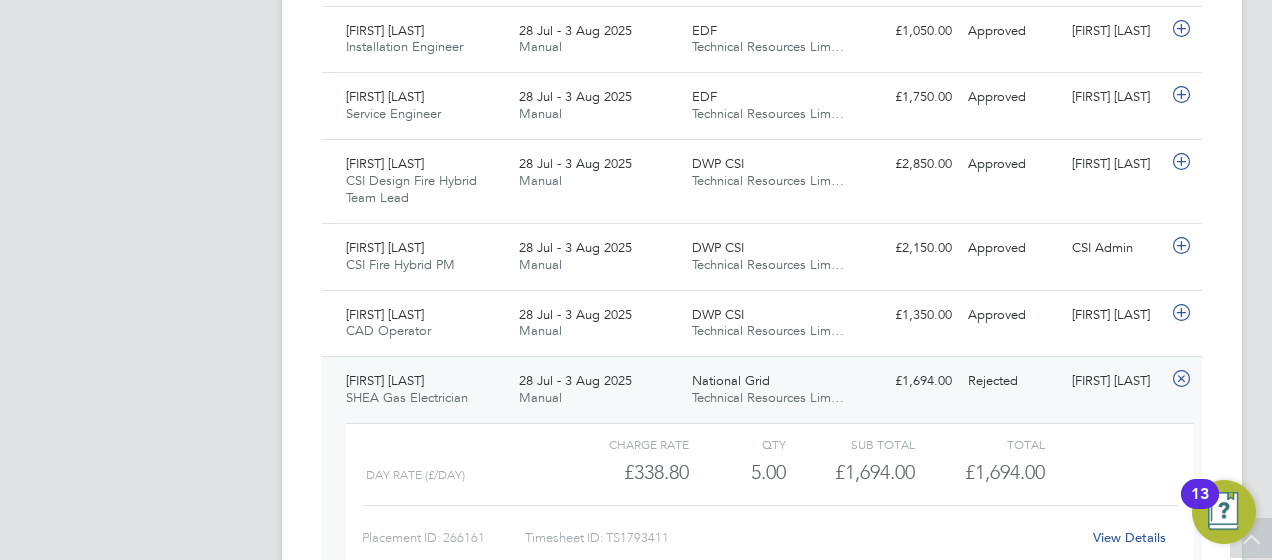 click 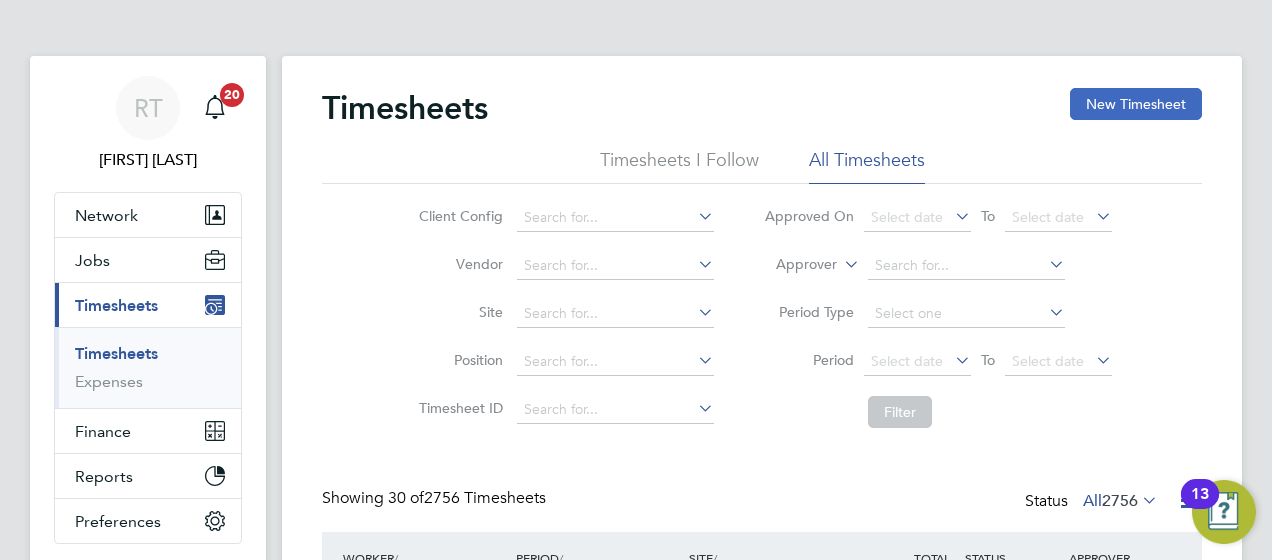 click on "New Timesheet" 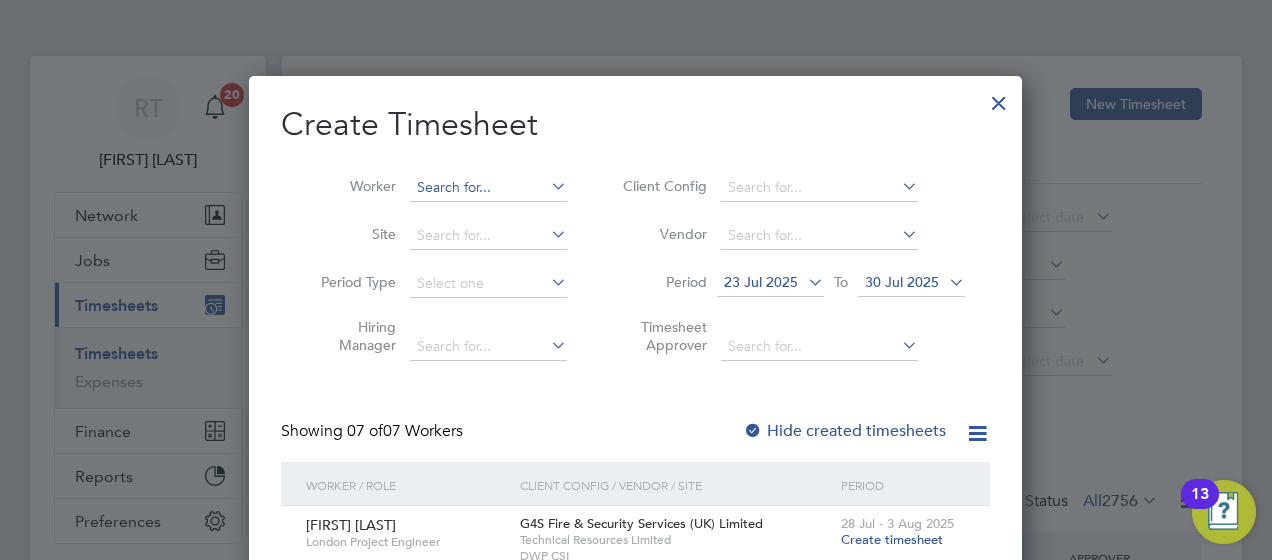click at bounding box center (488, 188) 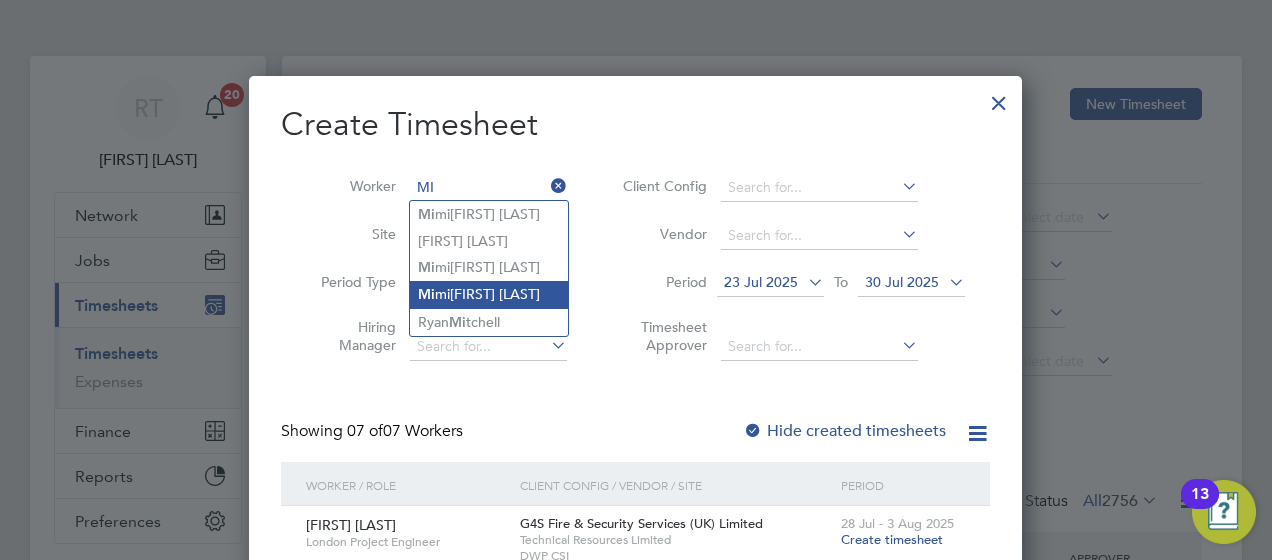 click on "[FIRST] [LAST]" 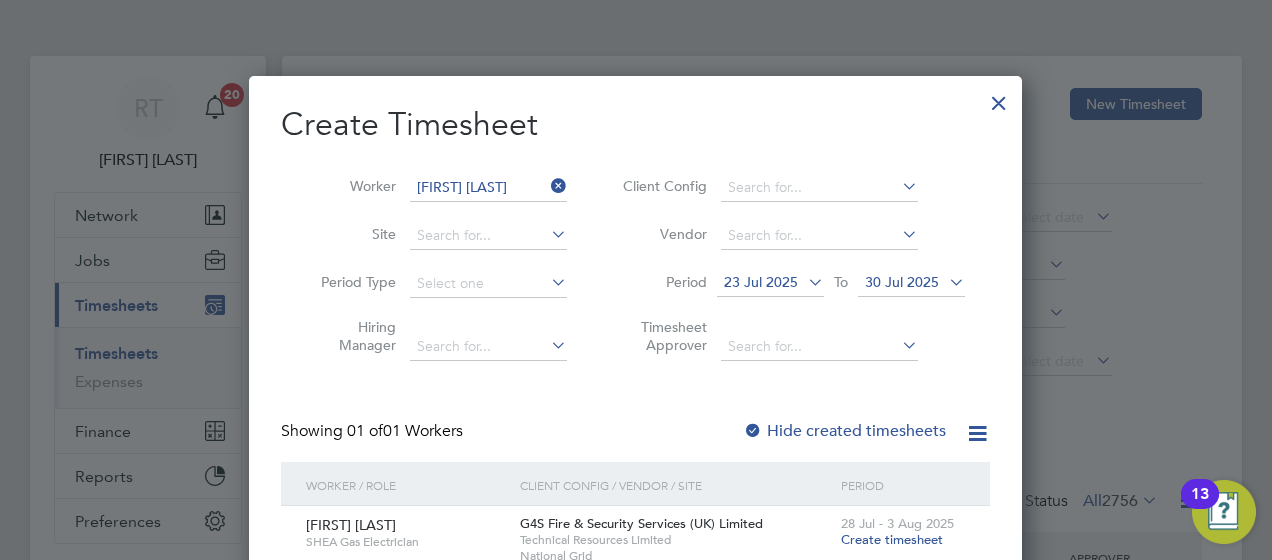 click at bounding box center (804, 282) 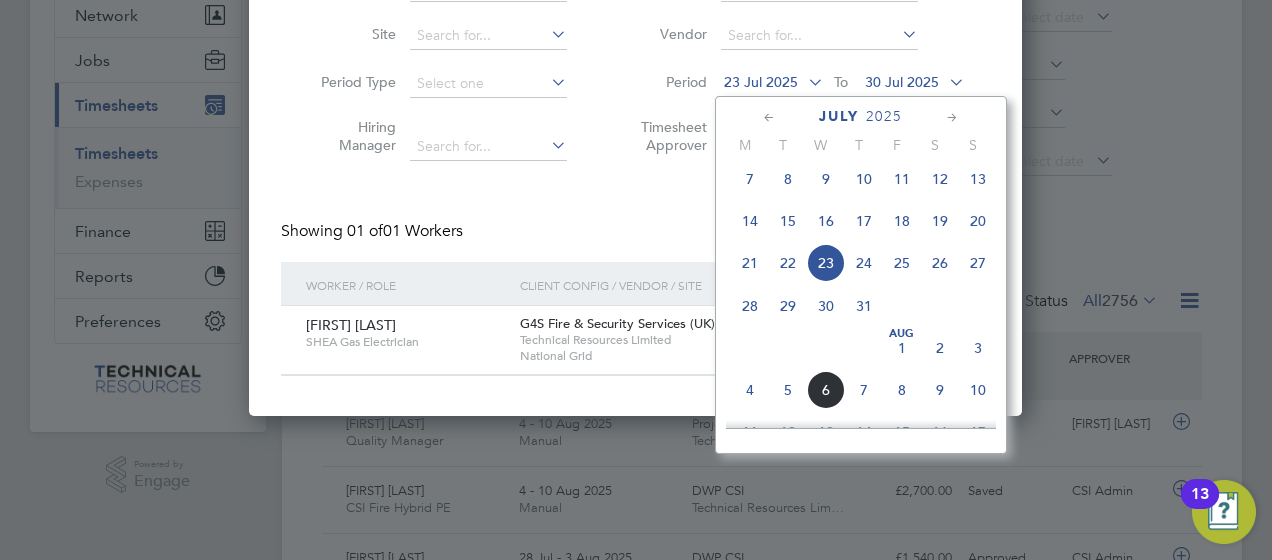 click on "Create Timesheet Worker   Michael Smale Site   Period Type   Hiring Manager   Client Config   Vendor   Period
23 Jul 2025
To
30 Jul 2025
Timesheet Approver   Showing   01 of  01 Workers Hide created timesheets Worker / Role Client Config / Vendor / Site Period Michael Smale   SHEA Gas Electrician G4S Fire & Security Services  (UK) Limited Technical Resources Limited   National Grid   28 Jul - 3 Aug 2025   Create timesheet Show   more" at bounding box center [635, 140] 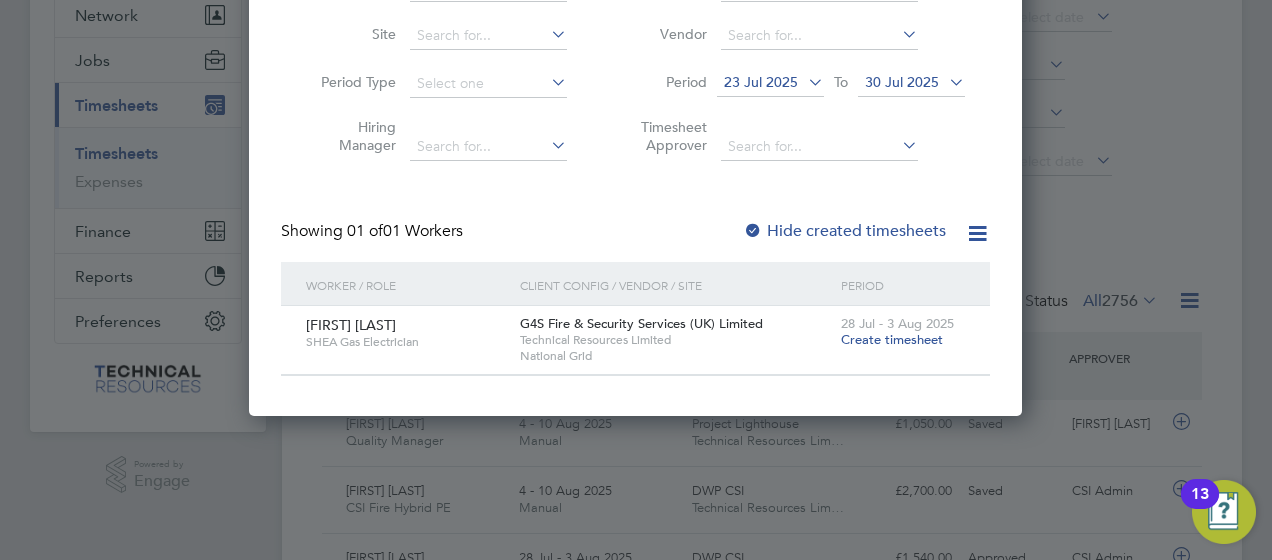click on "Create timesheet" at bounding box center [892, 339] 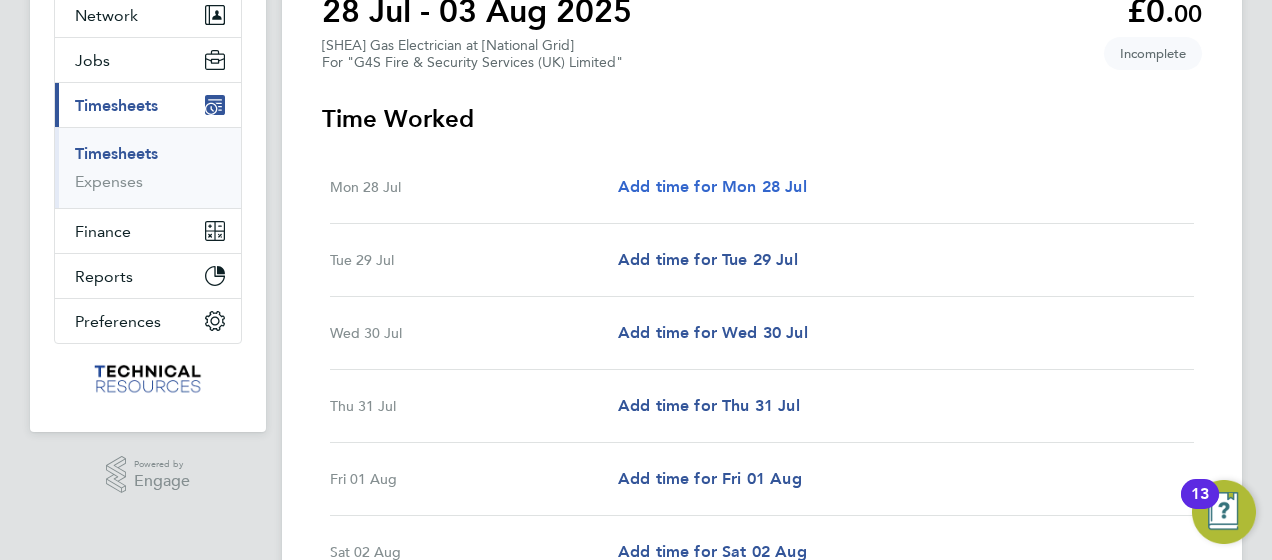 click on "Add time for Mon 28 Jul" at bounding box center [712, 186] 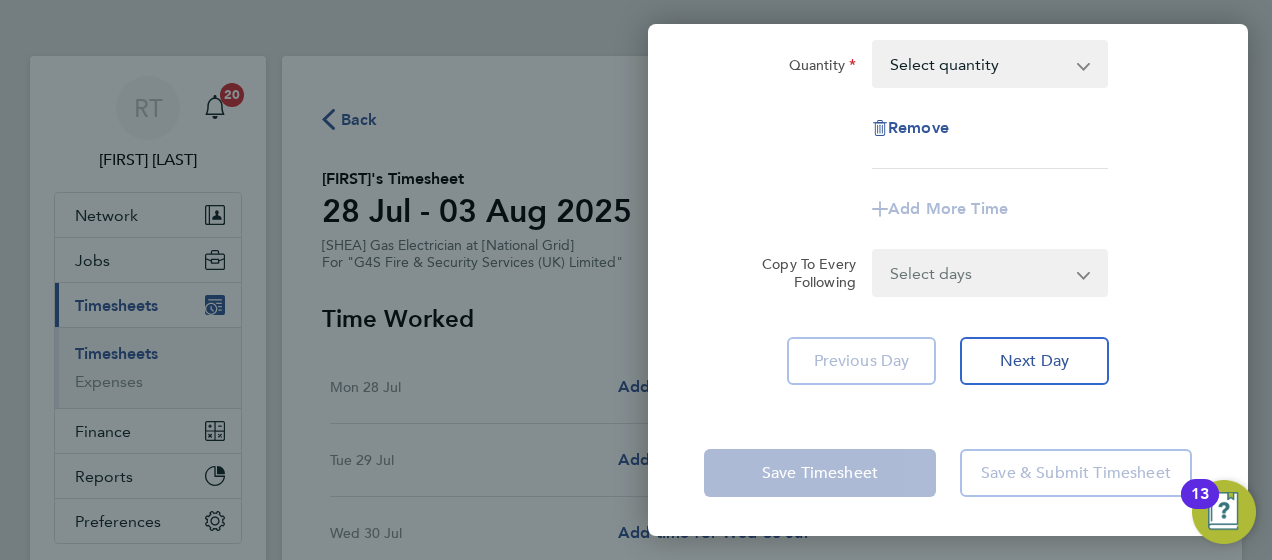 click on "Select days   Day   Weekday (Mon-Fri)   Weekend (Sat-Sun)   Tuesday   Wednesday   Thursday   Friday   Saturday   Sunday" at bounding box center (979, 273) 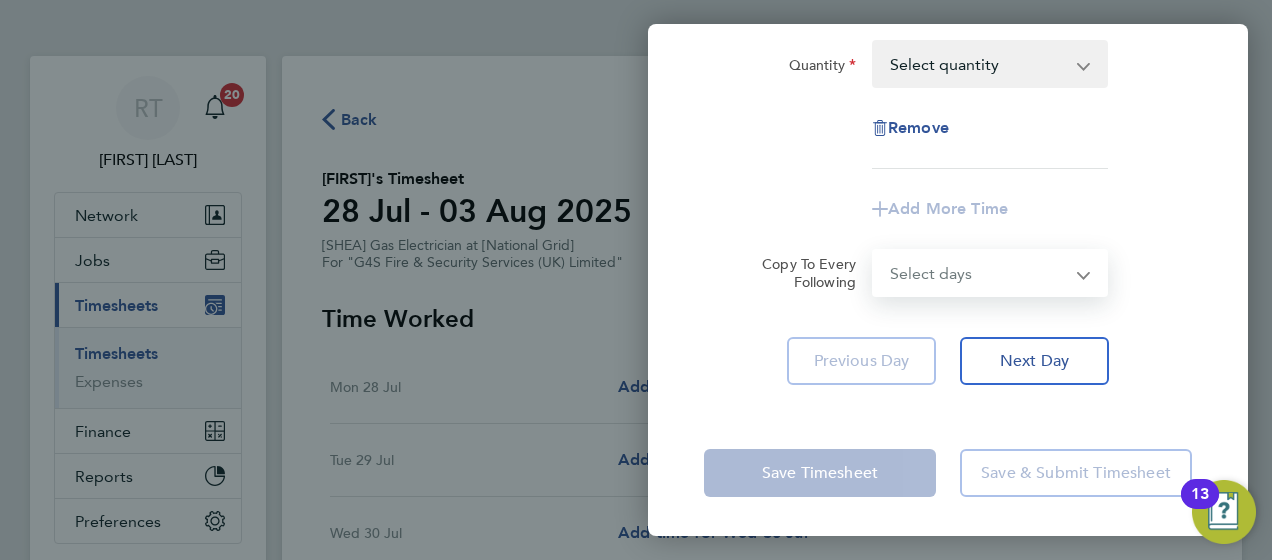 click on "Rate  Day rate - 338.80   SHEA Gas Electrician
Quantity  Select quantity   0.5   1
Remove
Add More Time" 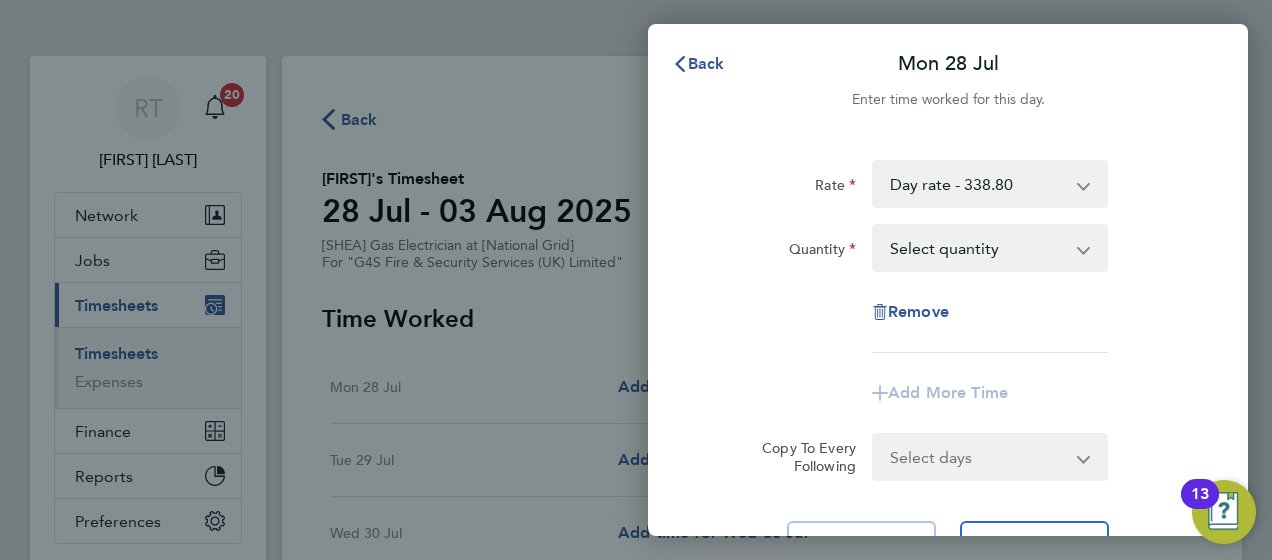 click on "Select quantity   0.5   1" at bounding box center (978, 248) 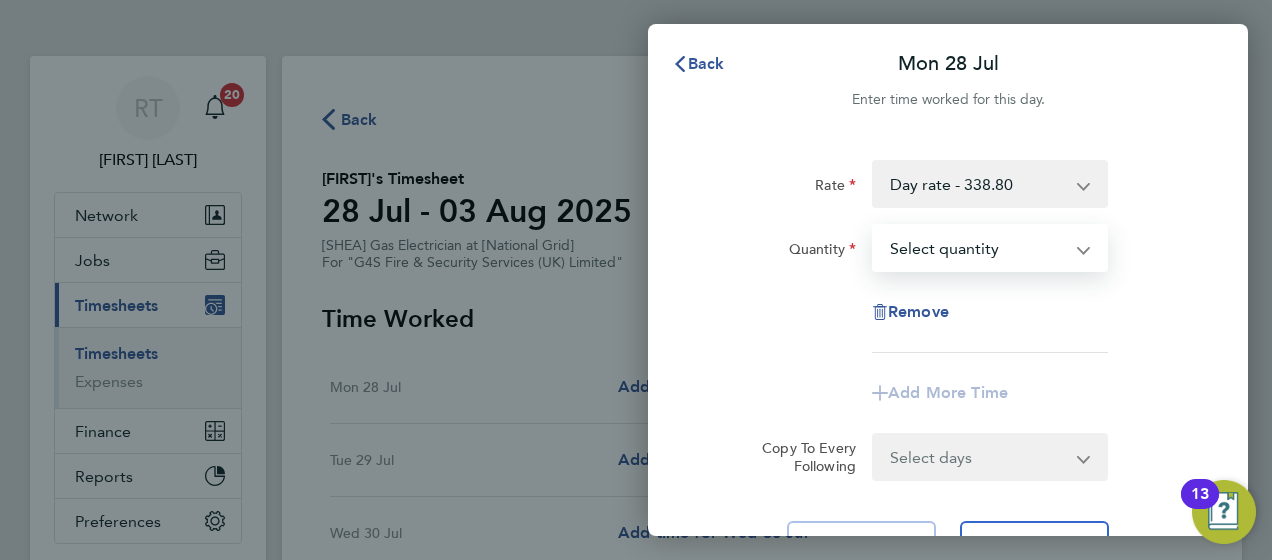 select on "1" 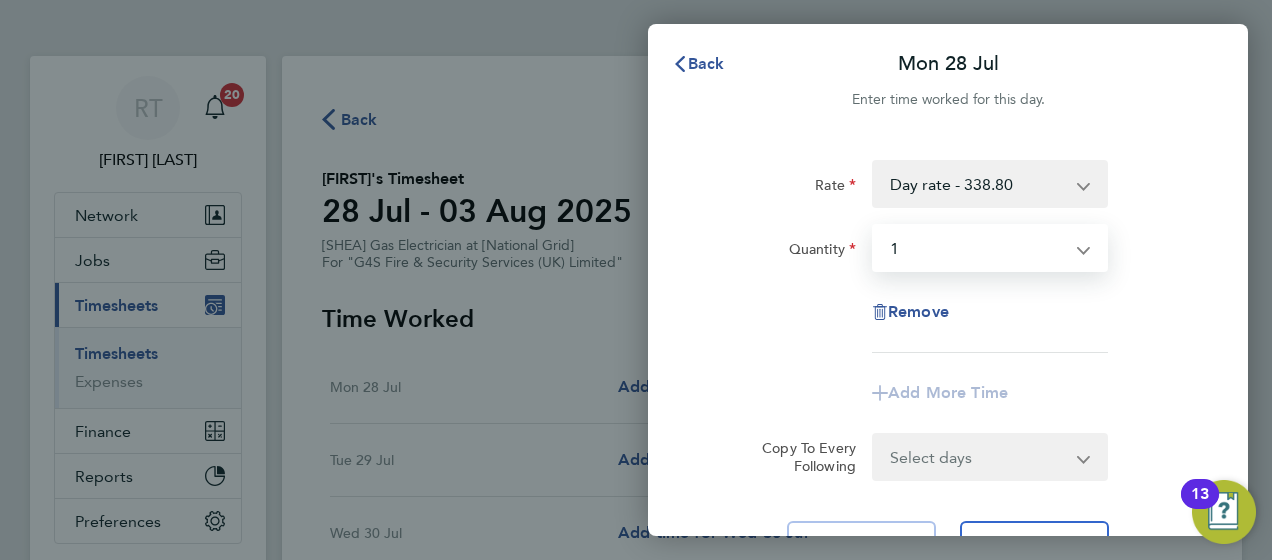 click on "Select quantity   0.5   1" at bounding box center [978, 248] 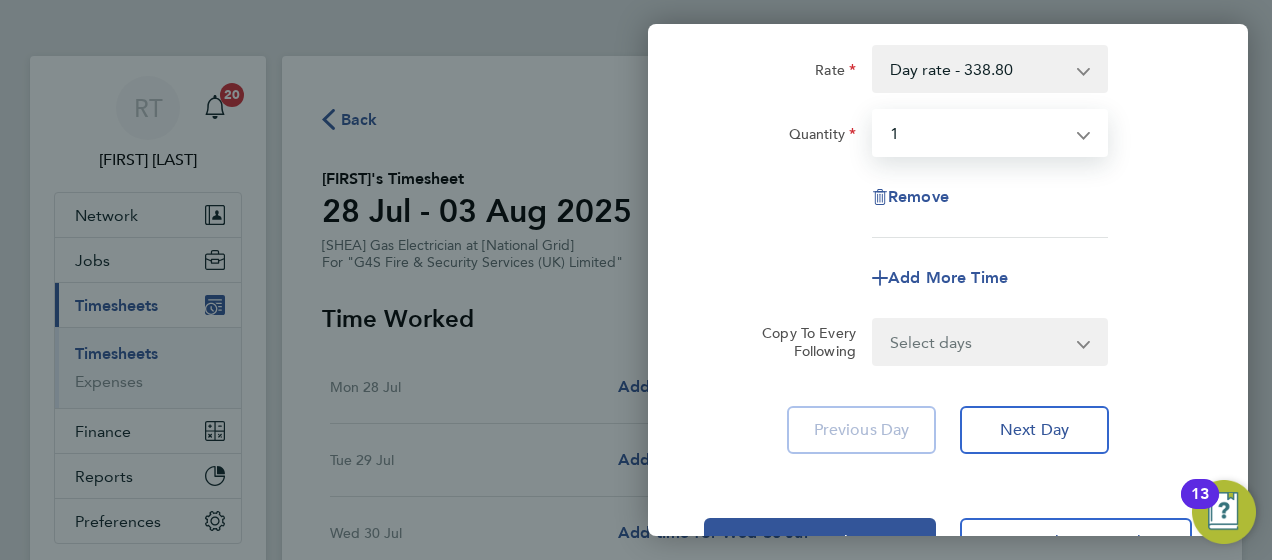 scroll, scrollTop: 184, scrollLeft: 0, axis: vertical 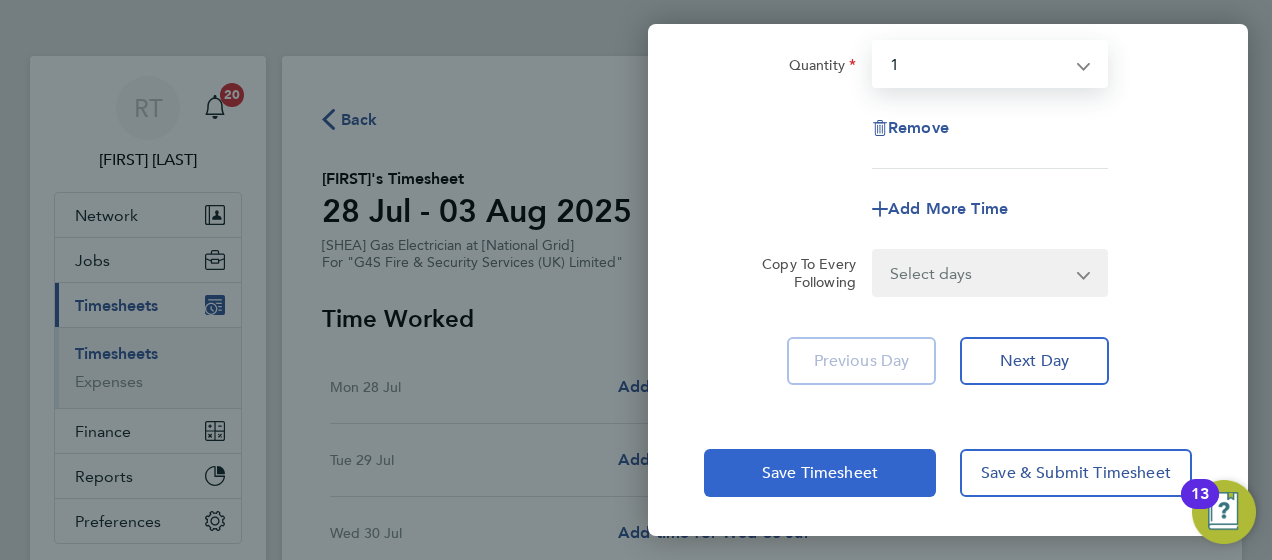 click on "Save Timesheet" 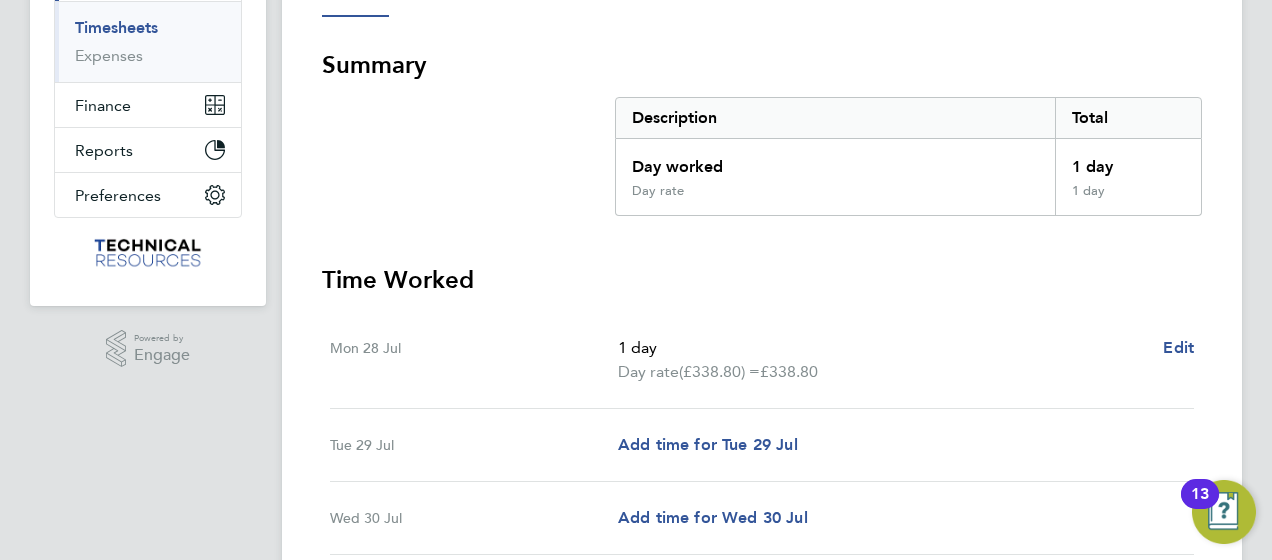 scroll, scrollTop: 500, scrollLeft: 0, axis: vertical 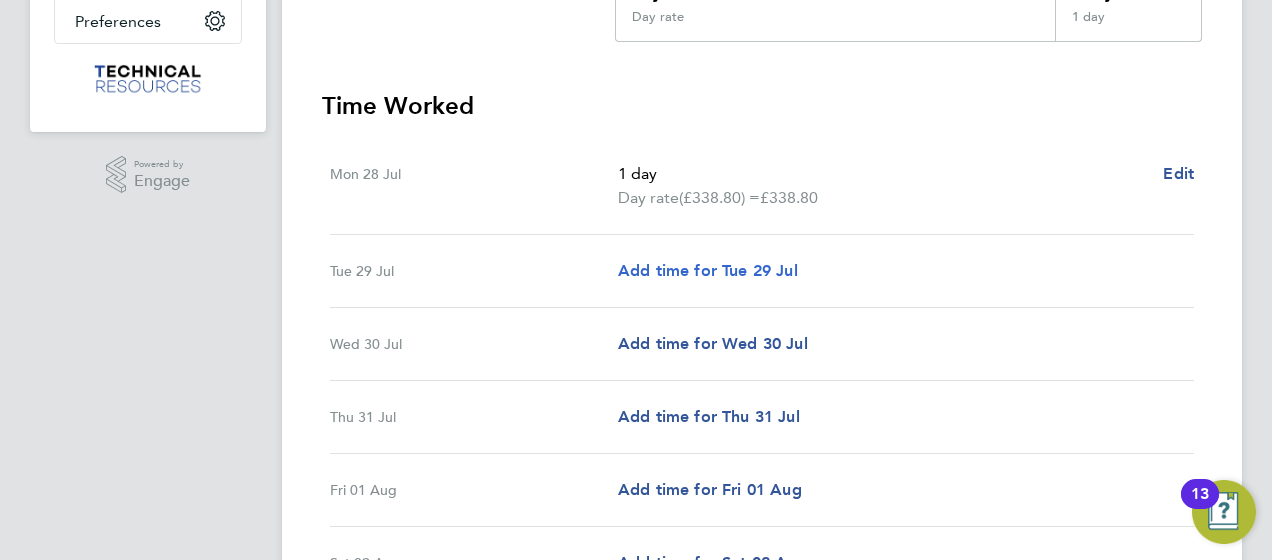 click on "Add time for Tue 29 Jul" at bounding box center [708, 270] 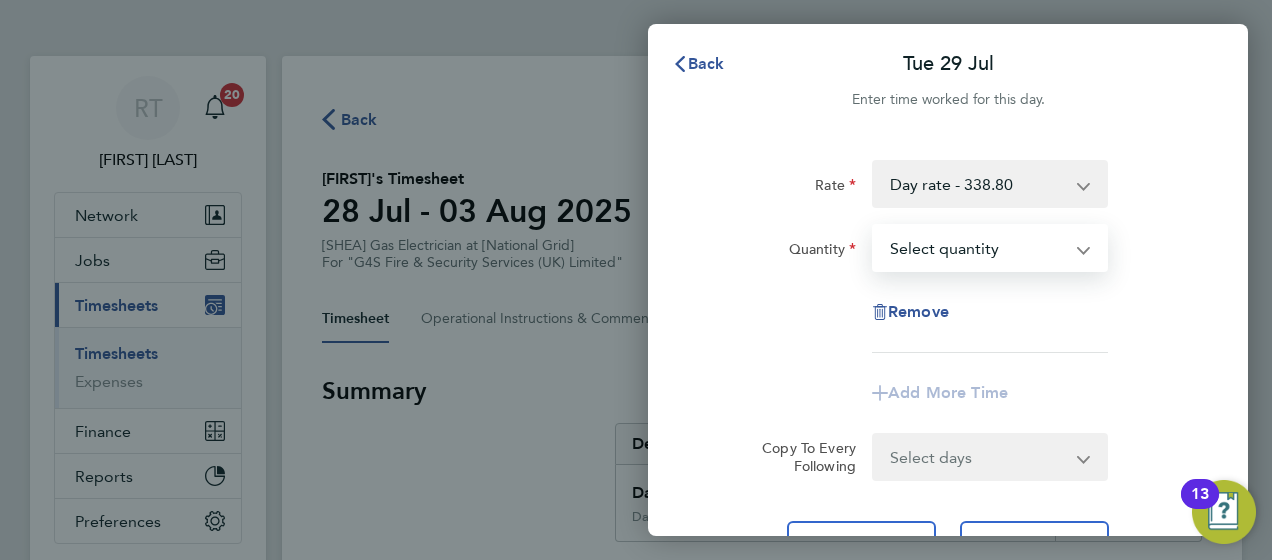 click on "Select quantity   0.5   1" at bounding box center [978, 248] 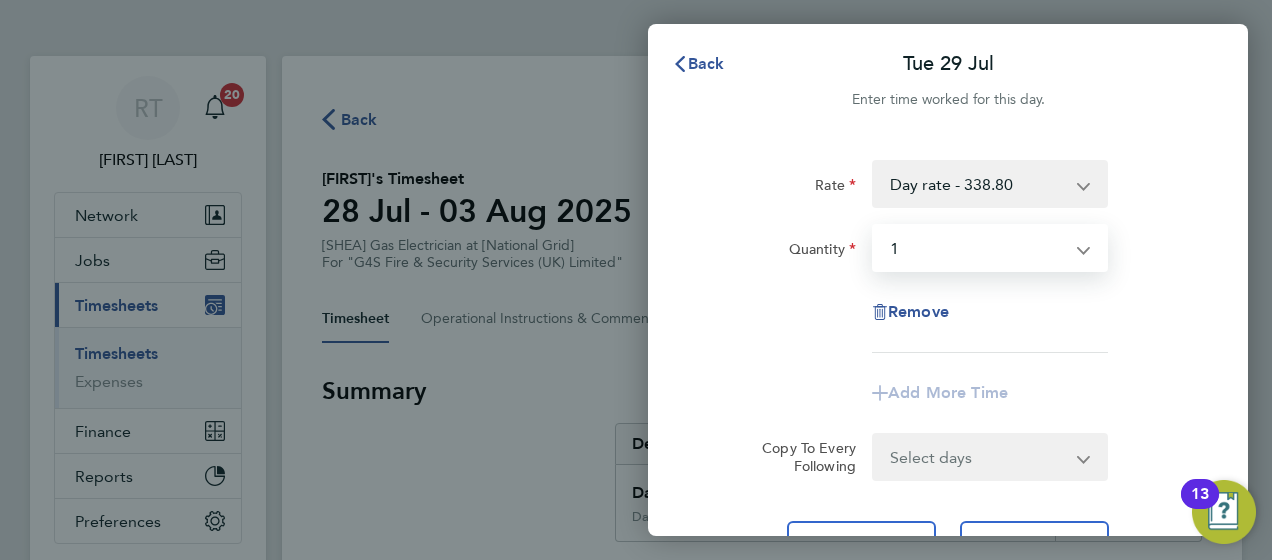 click on "Select quantity   0.5   1" at bounding box center (978, 248) 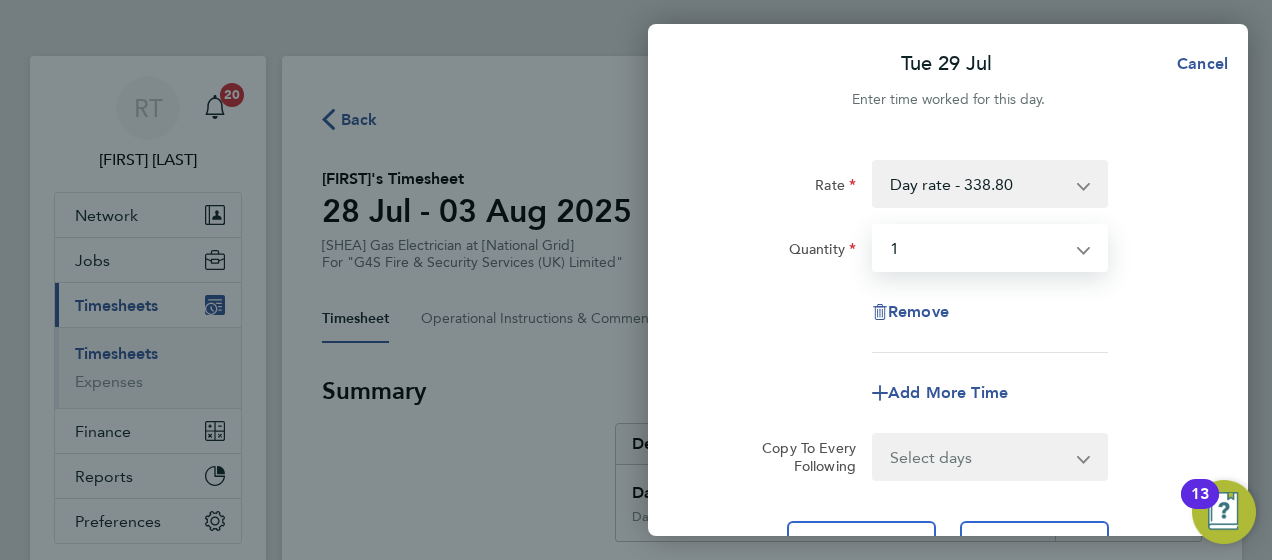 click on "Select quantity   0.5   1" at bounding box center (978, 248) 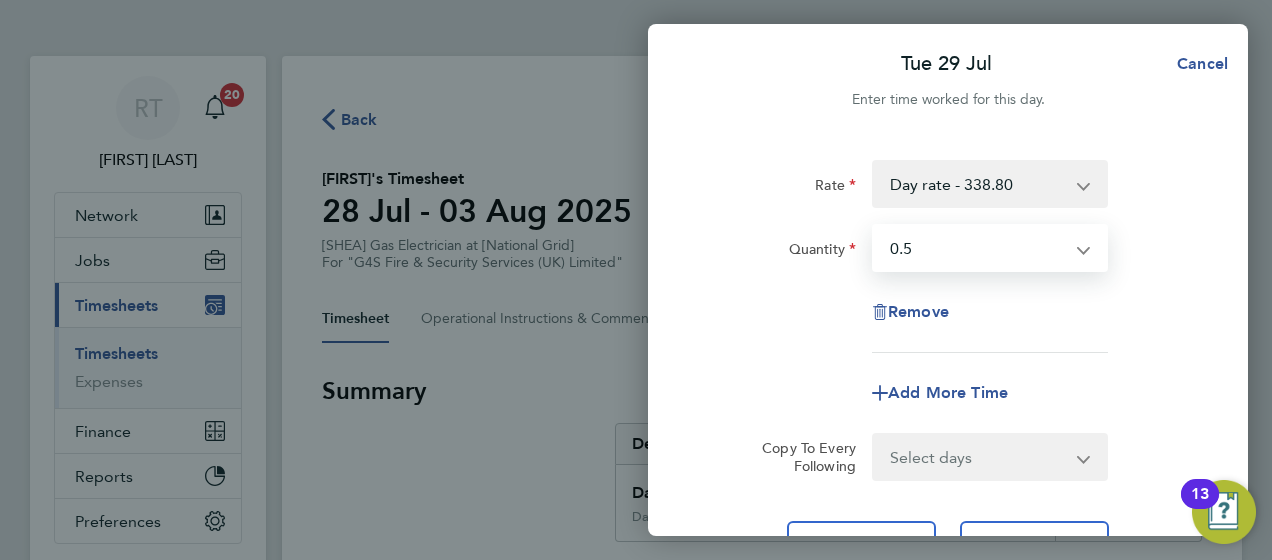 click on "Select quantity   0.5   1" at bounding box center [978, 248] 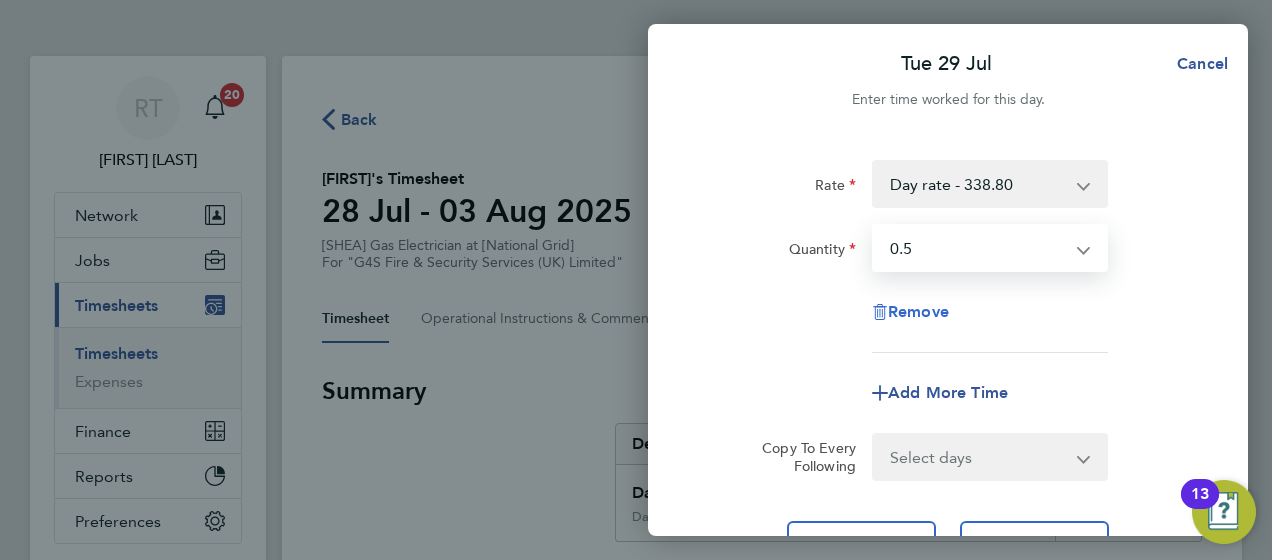 scroll, scrollTop: 184, scrollLeft: 0, axis: vertical 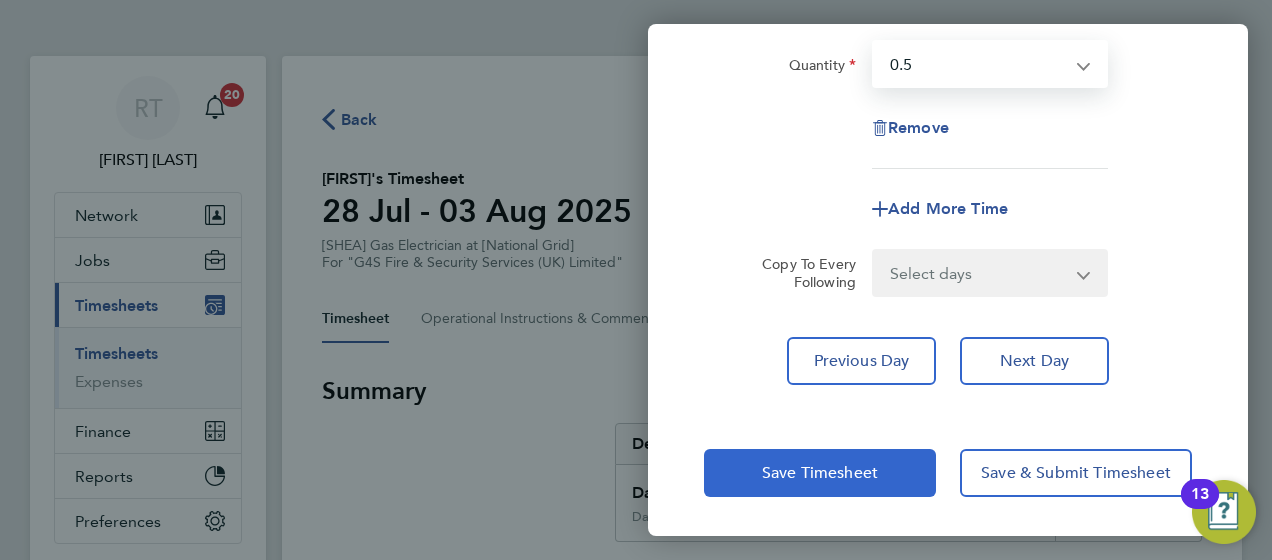click on "Save Timesheet" 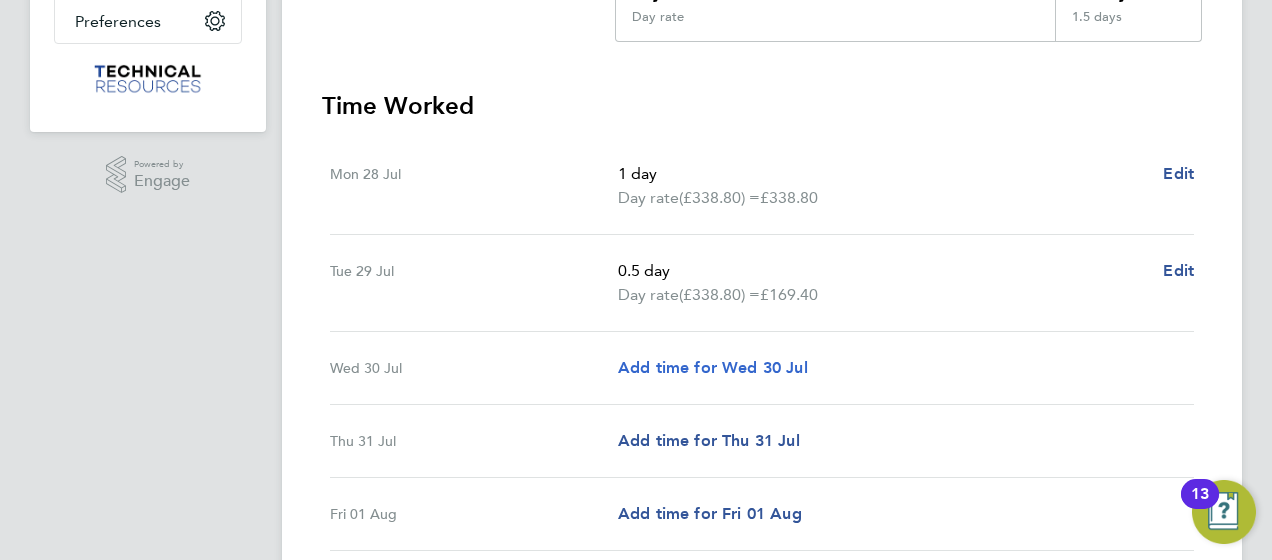 click on "Add time for Wed 30 Jul" at bounding box center [713, 367] 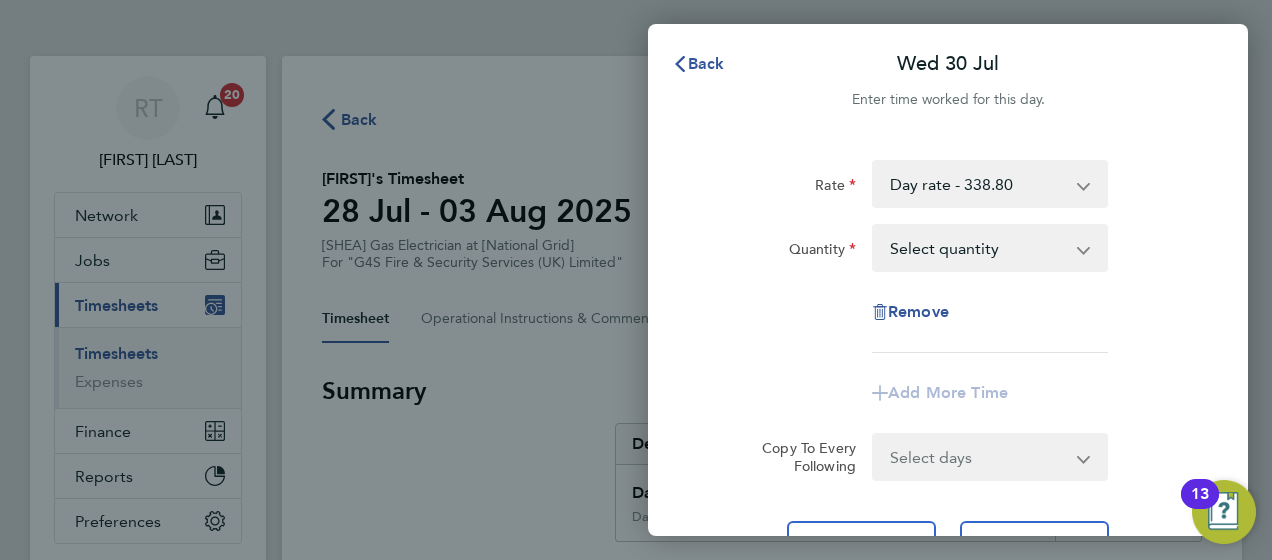 click on "Select quantity   0.5   1" at bounding box center (978, 248) 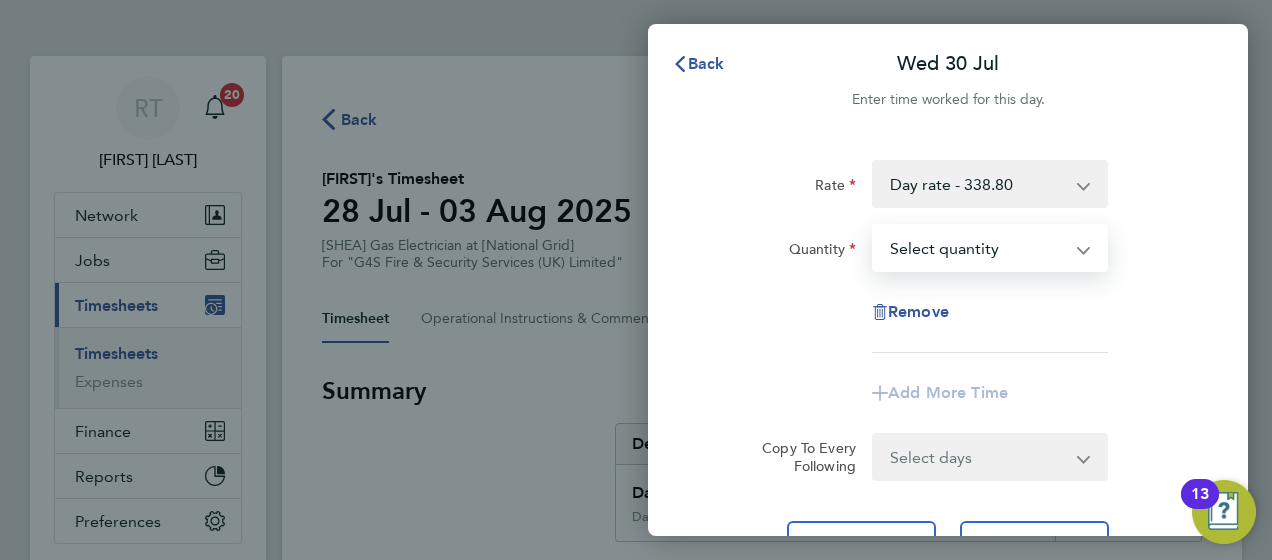 select on "1" 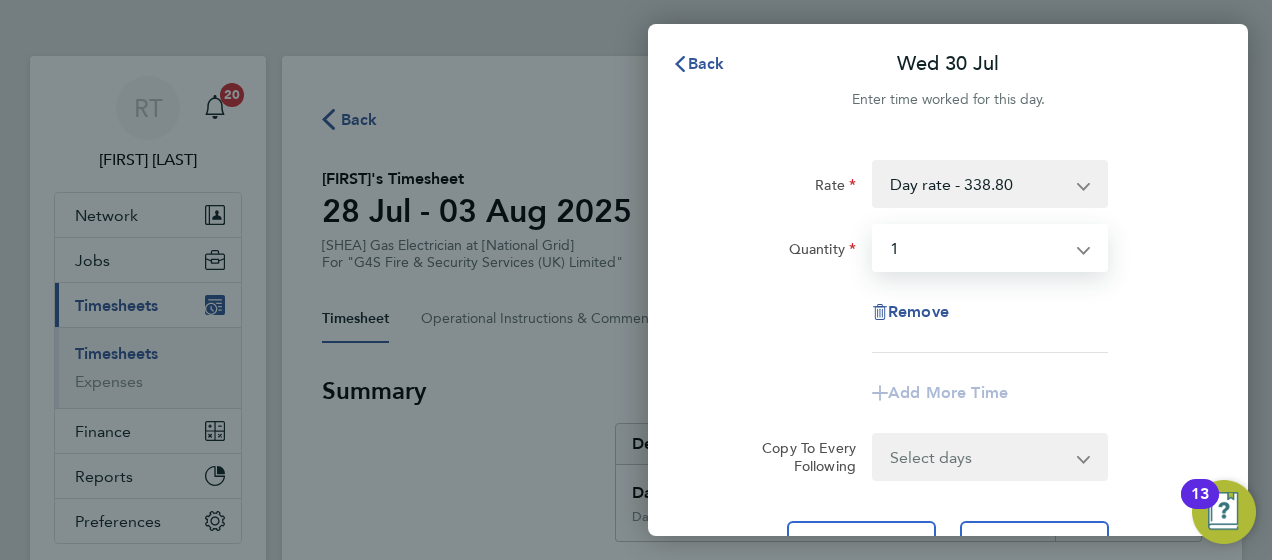 click on "Select quantity   0.5   1" at bounding box center [978, 248] 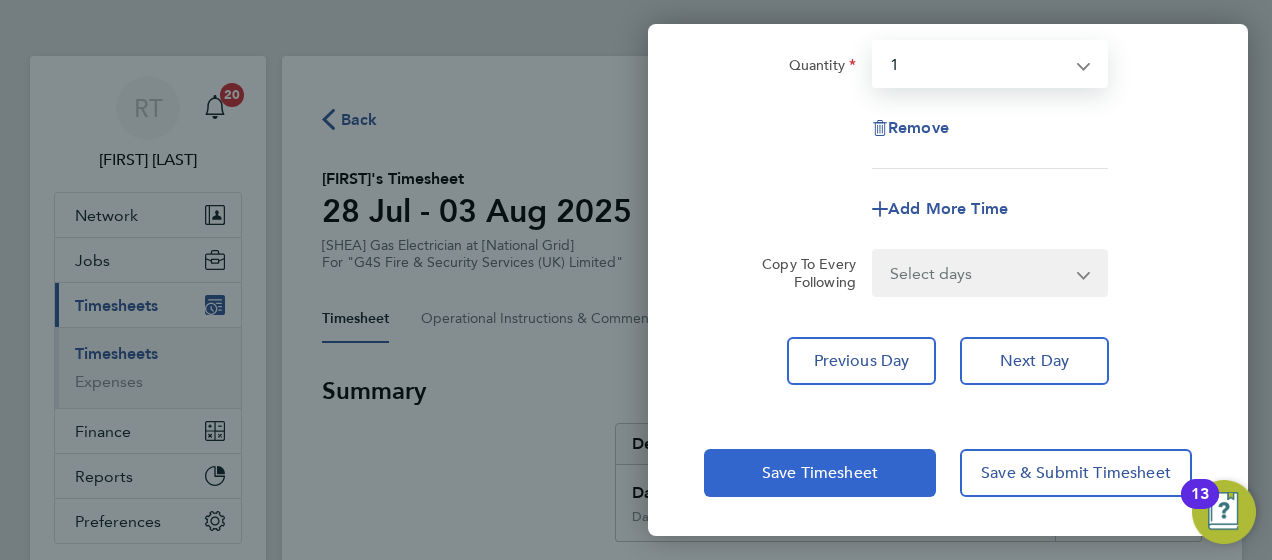 click on "Save Timesheet" 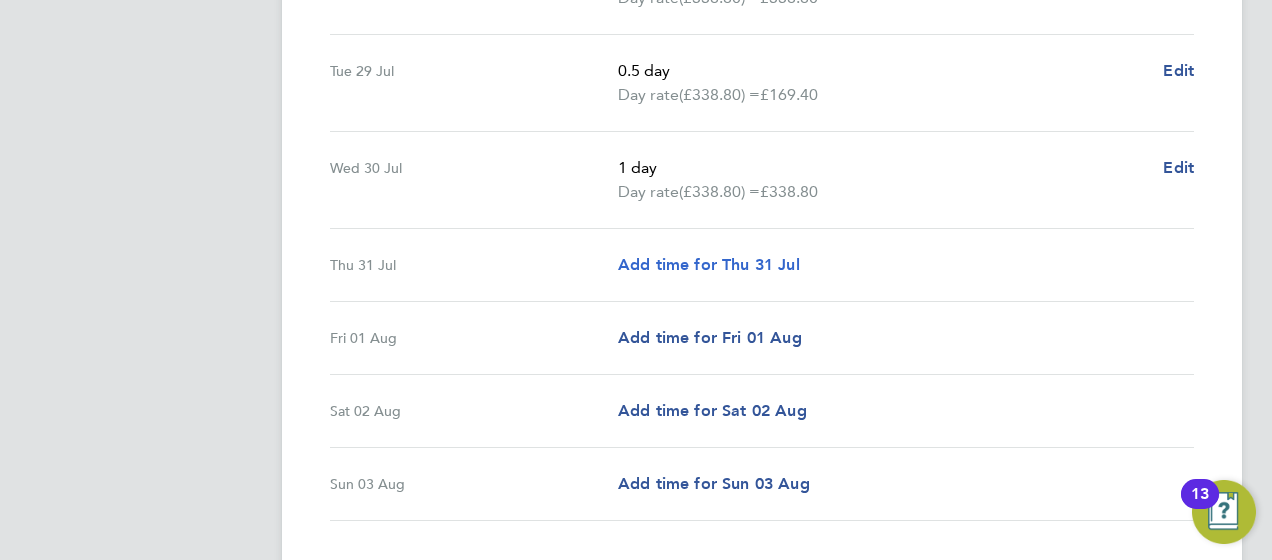 click on "Add time for Thu 31 Jul" at bounding box center (709, 264) 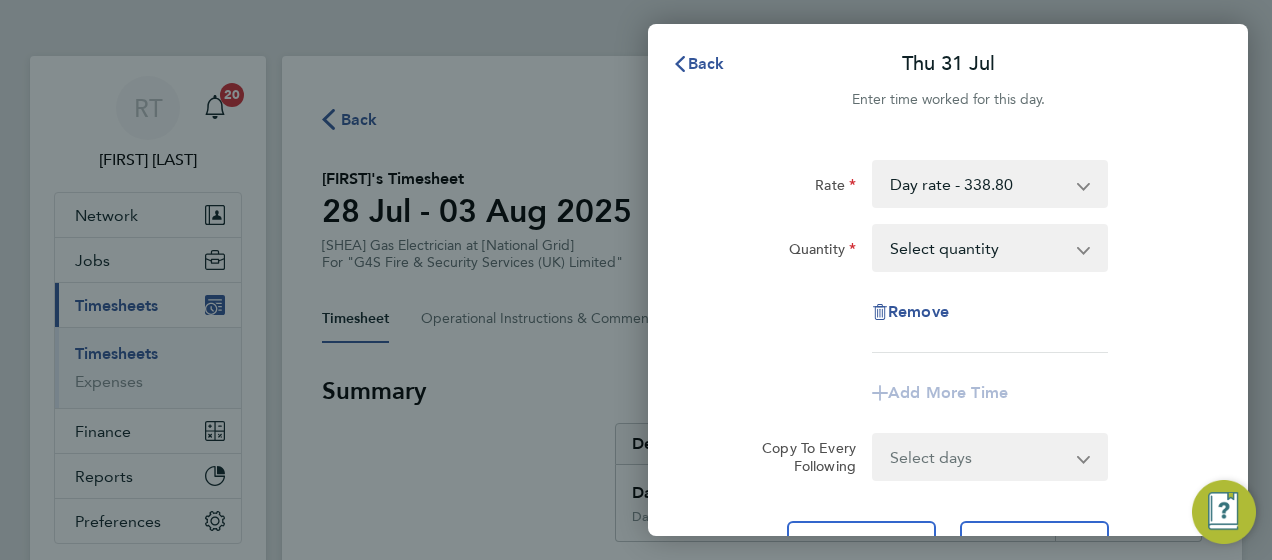 click on "Select quantity   0.5   1" at bounding box center [978, 248] 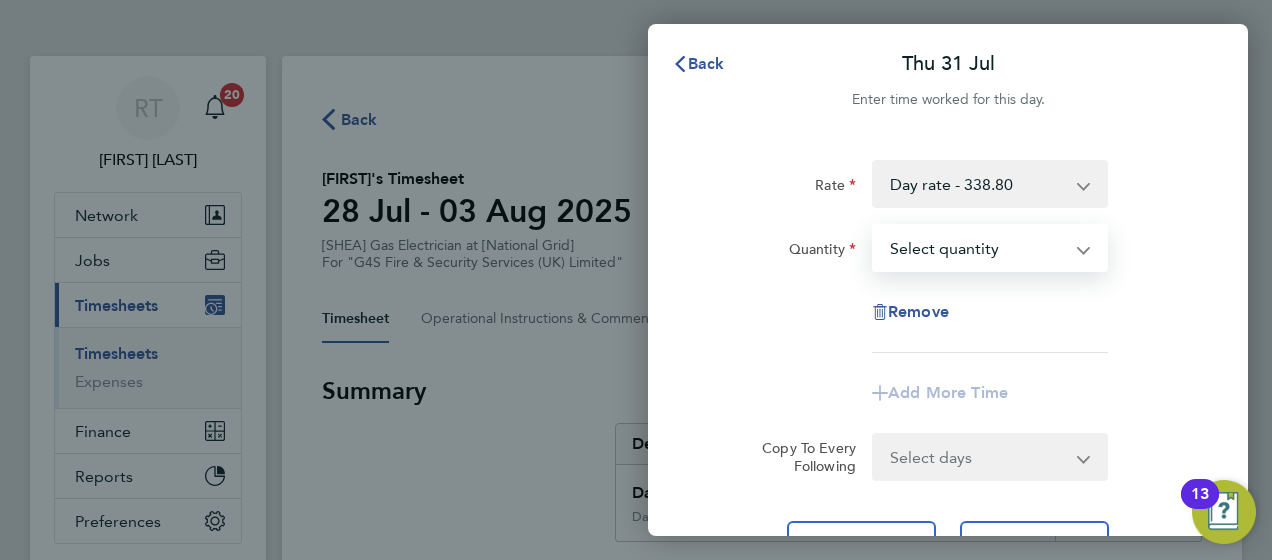 select on "1" 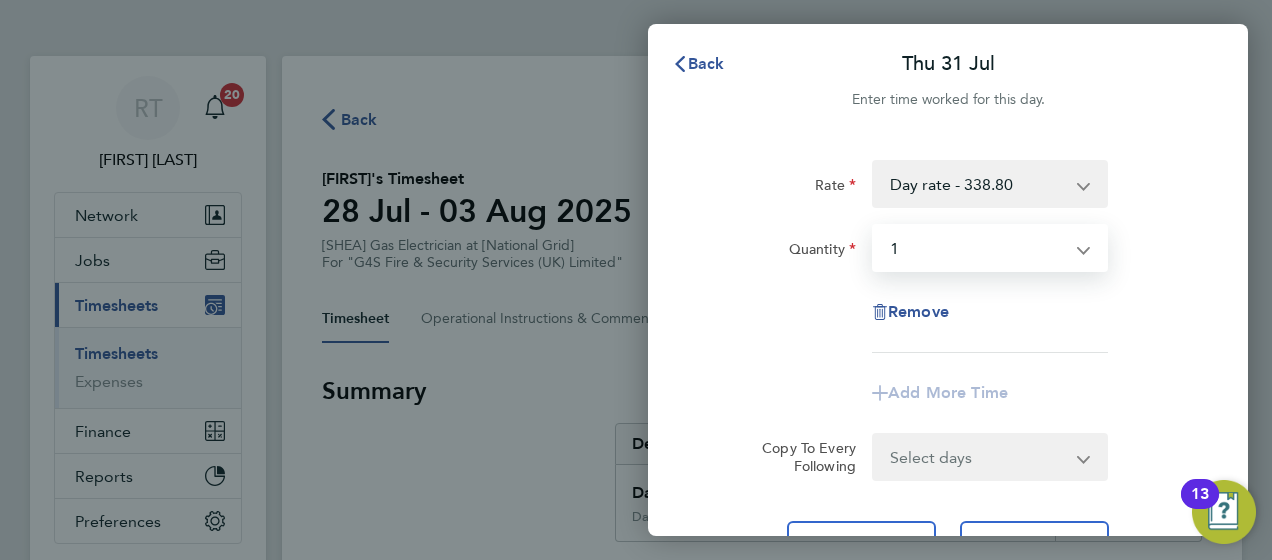 click on "Select quantity   0.5   1" at bounding box center (978, 248) 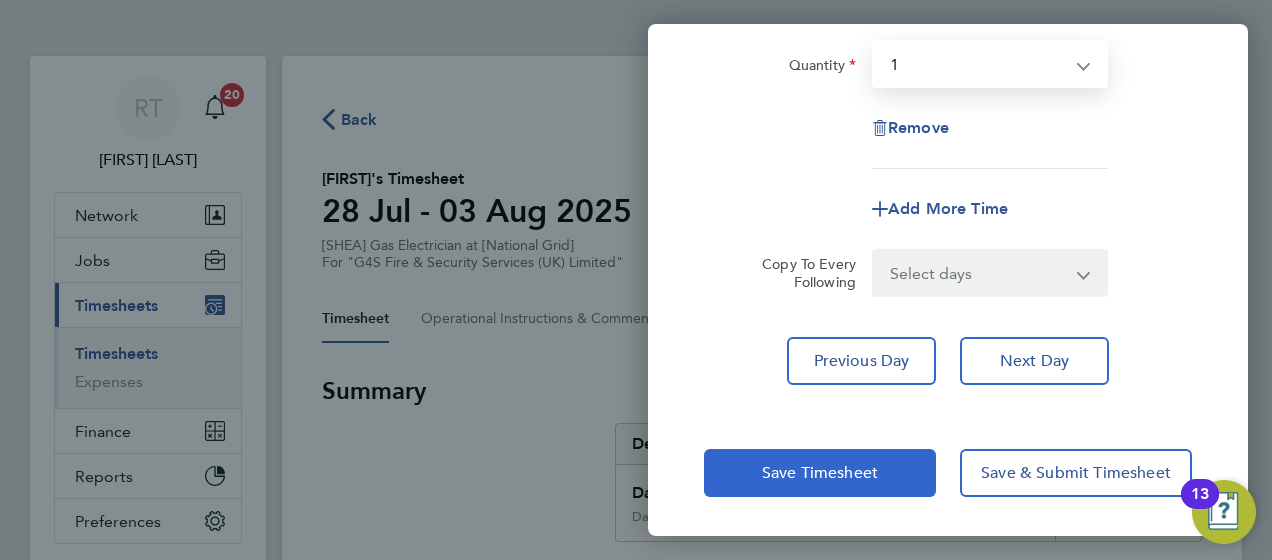 click on "Save Timesheet" 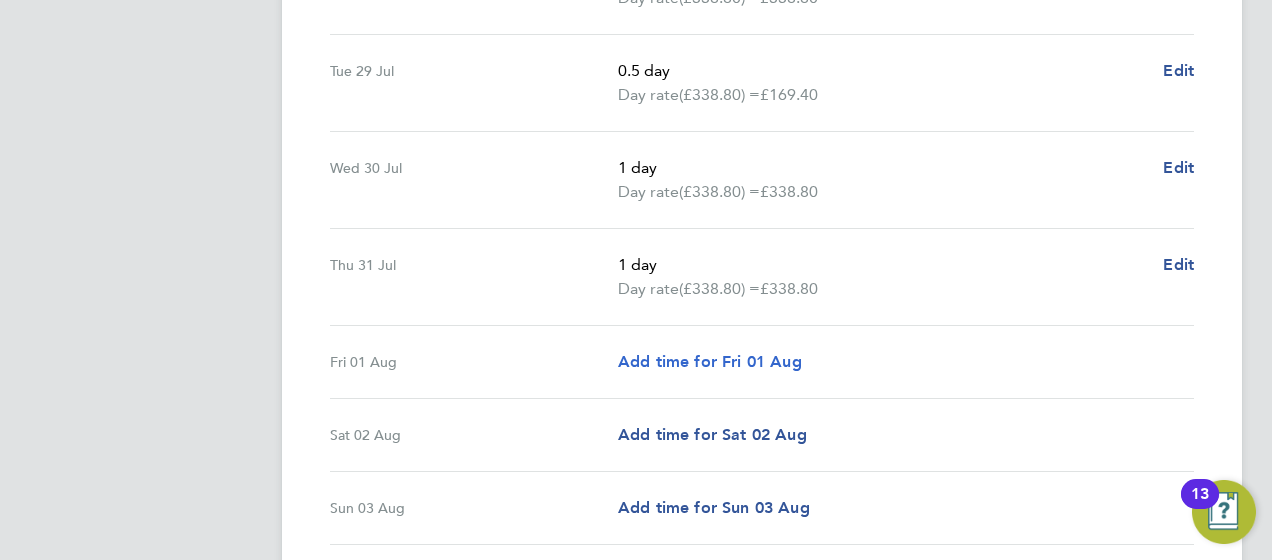 click on "Add time for Fri 01 Aug" at bounding box center (710, 361) 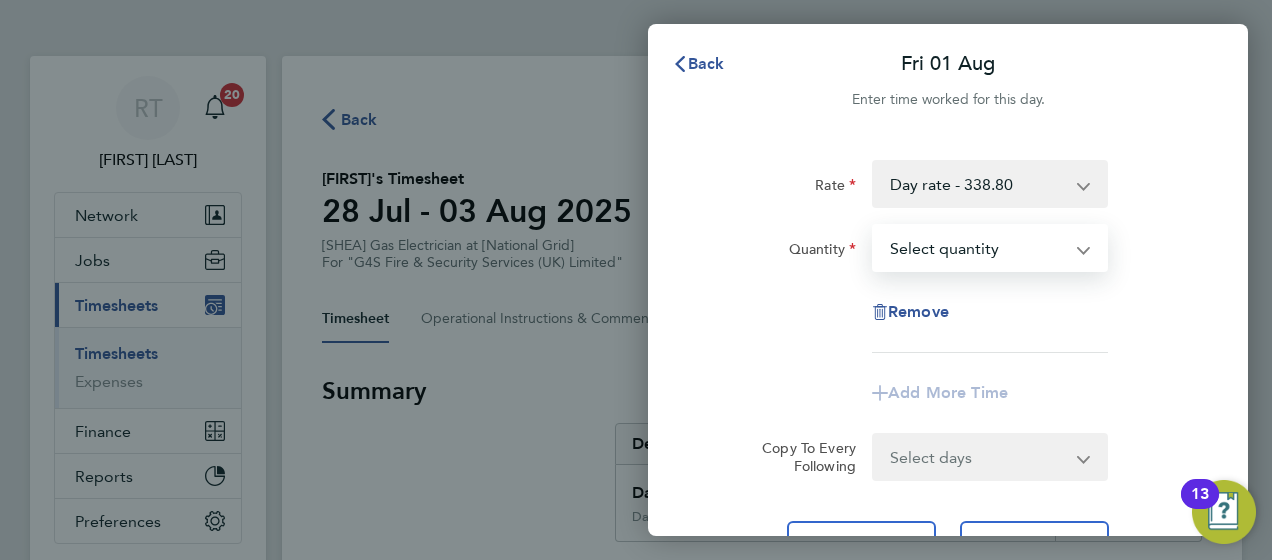 click on "Select quantity   0.5   1" at bounding box center [978, 248] 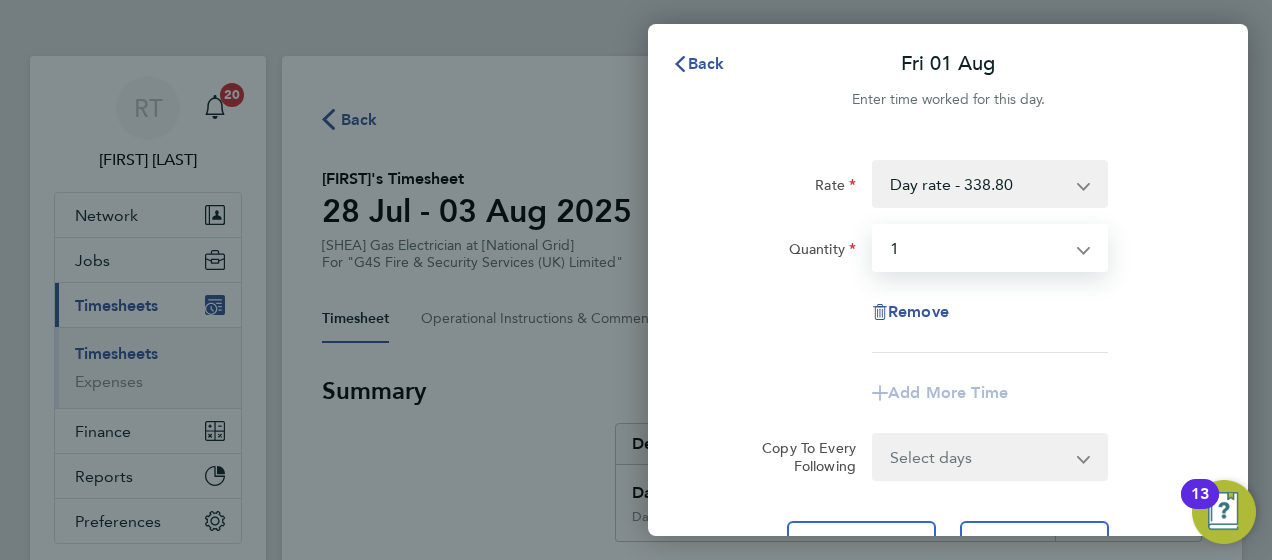 click on "Select quantity   0.5   1" at bounding box center [978, 248] 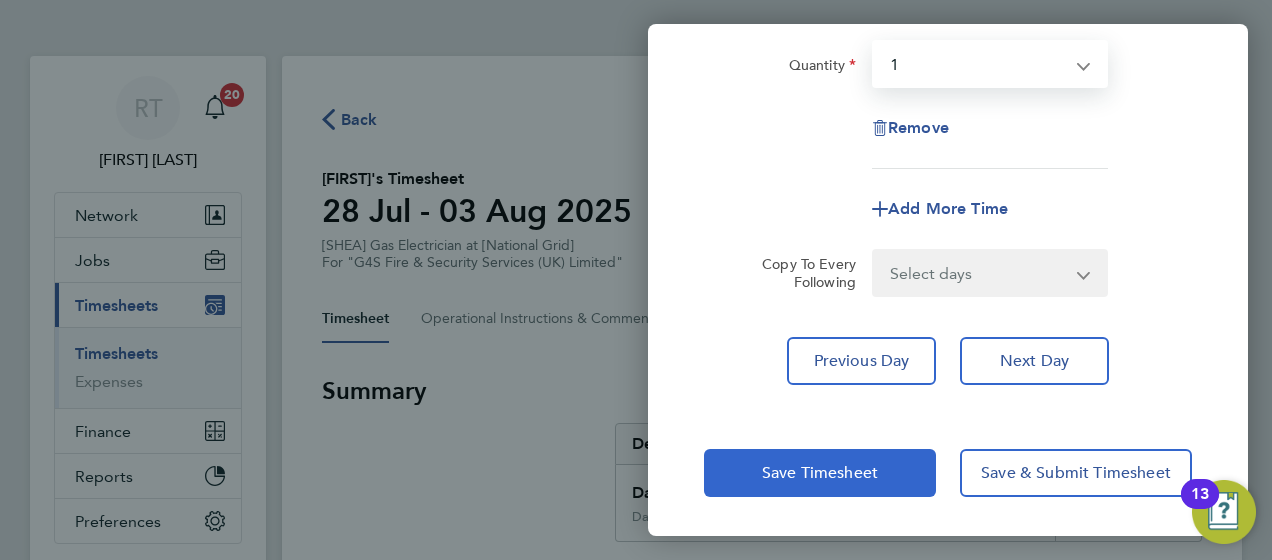 click on "Save Timesheet" 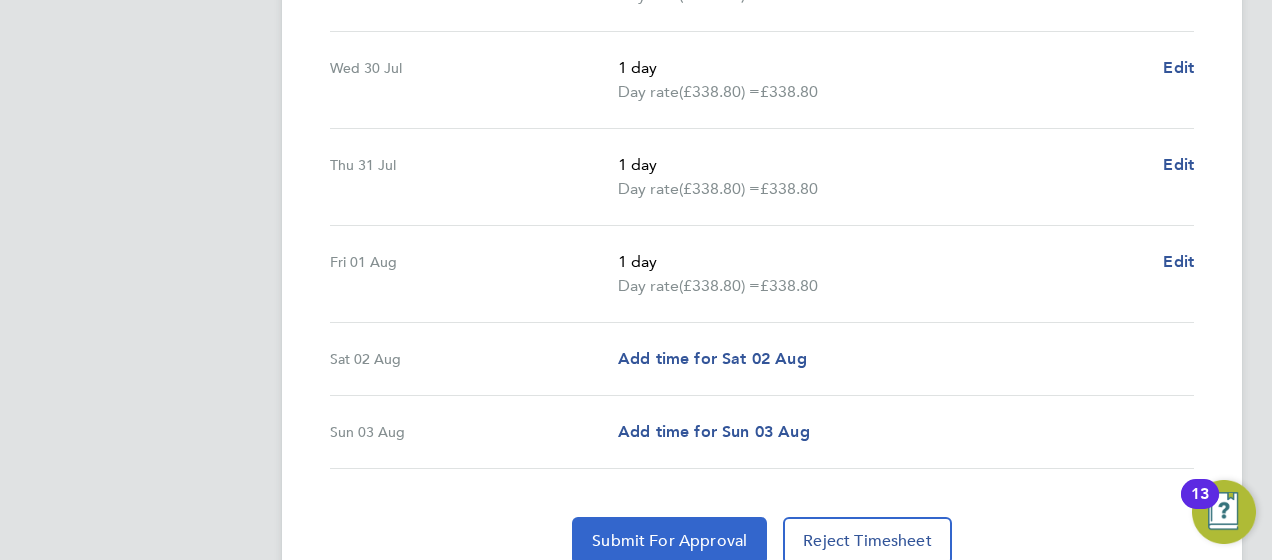 click on "Submit For Approval" 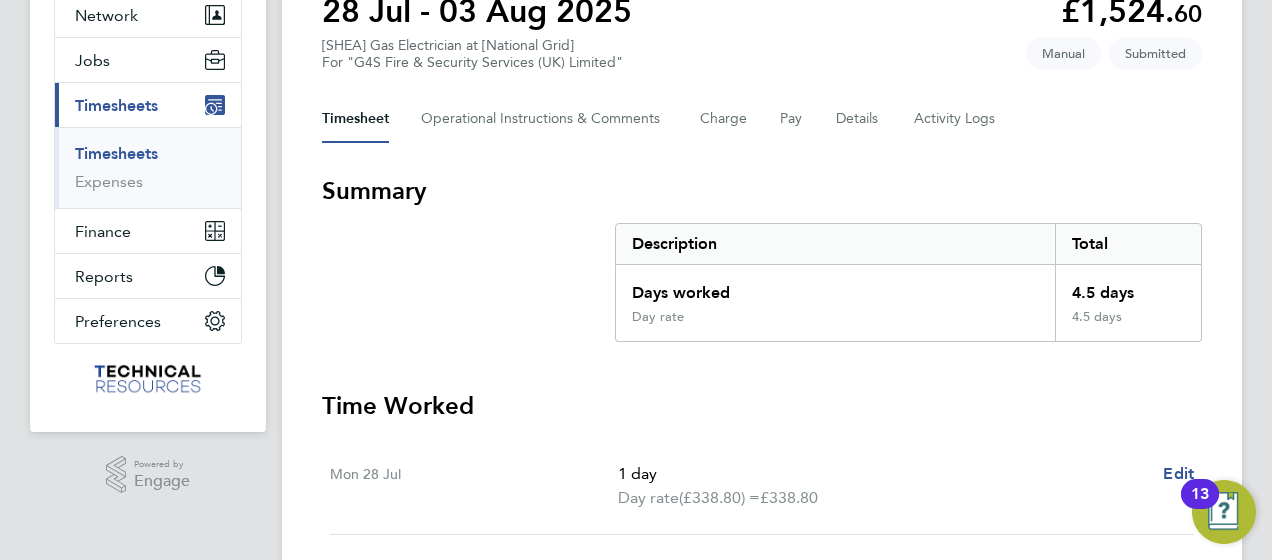 click on "Summary" at bounding box center (762, 191) 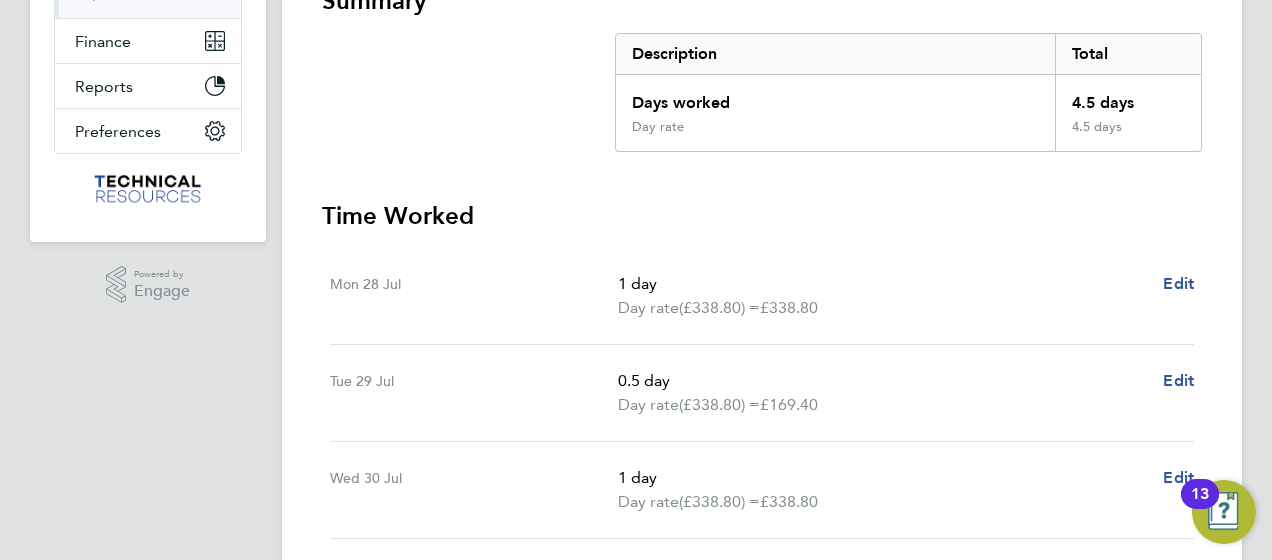 scroll, scrollTop: 500, scrollLeft: 0, axis: vertical 